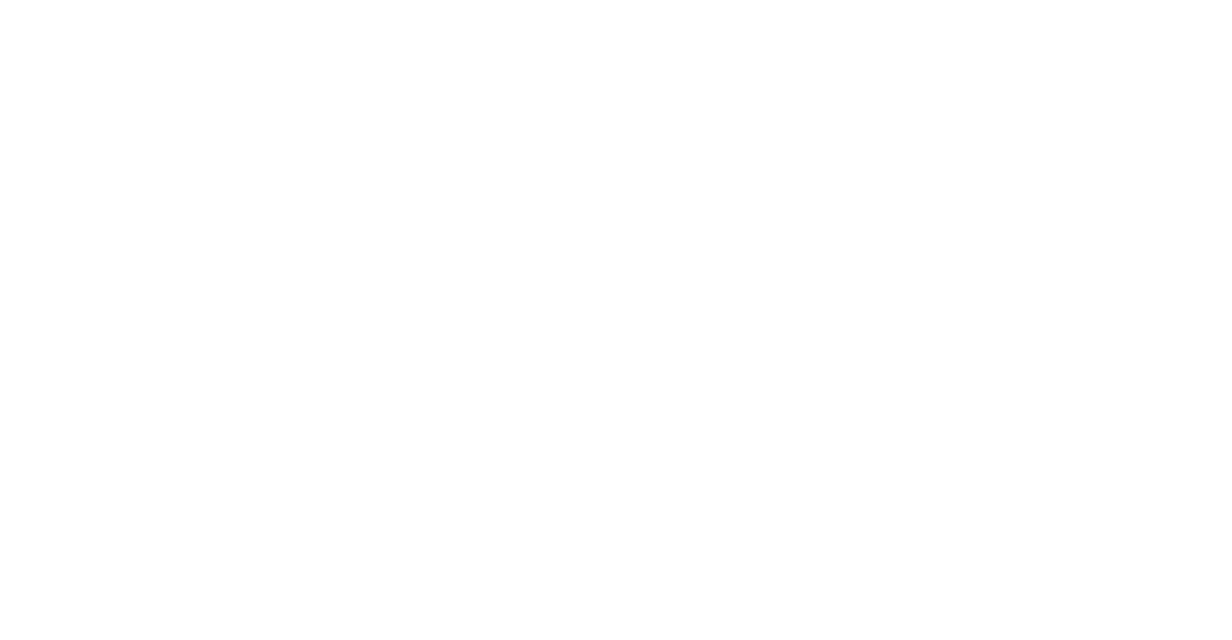 scroll, scrollTop: 0, scrollLeft: 0, axis: both 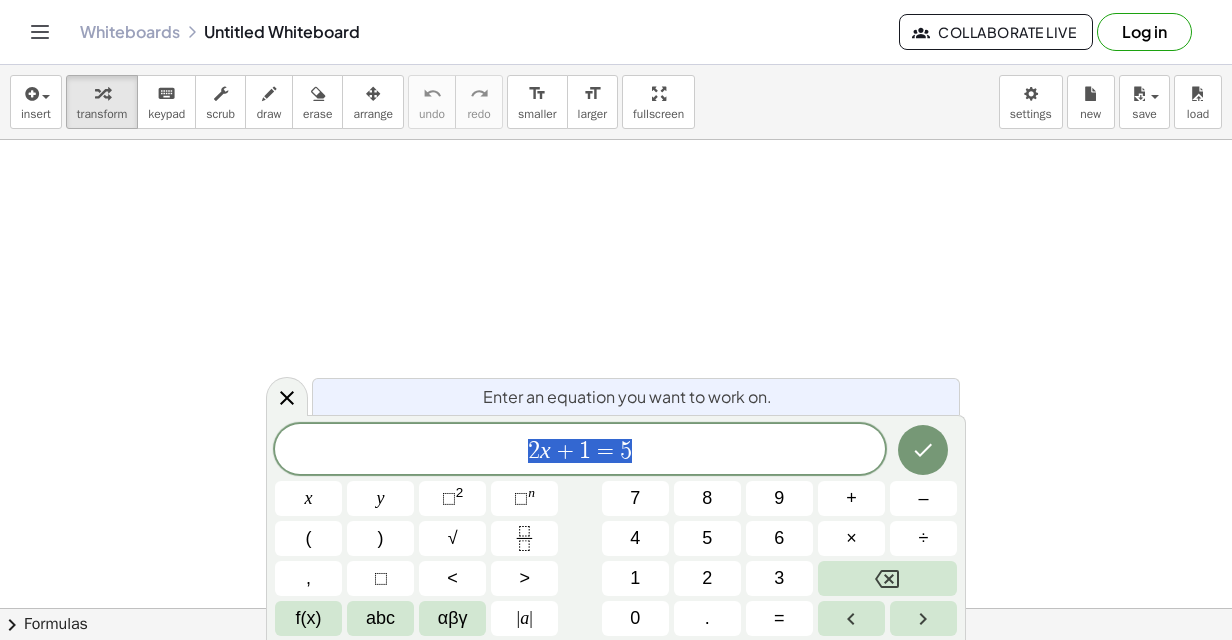 click at bounding box center (616, 674) 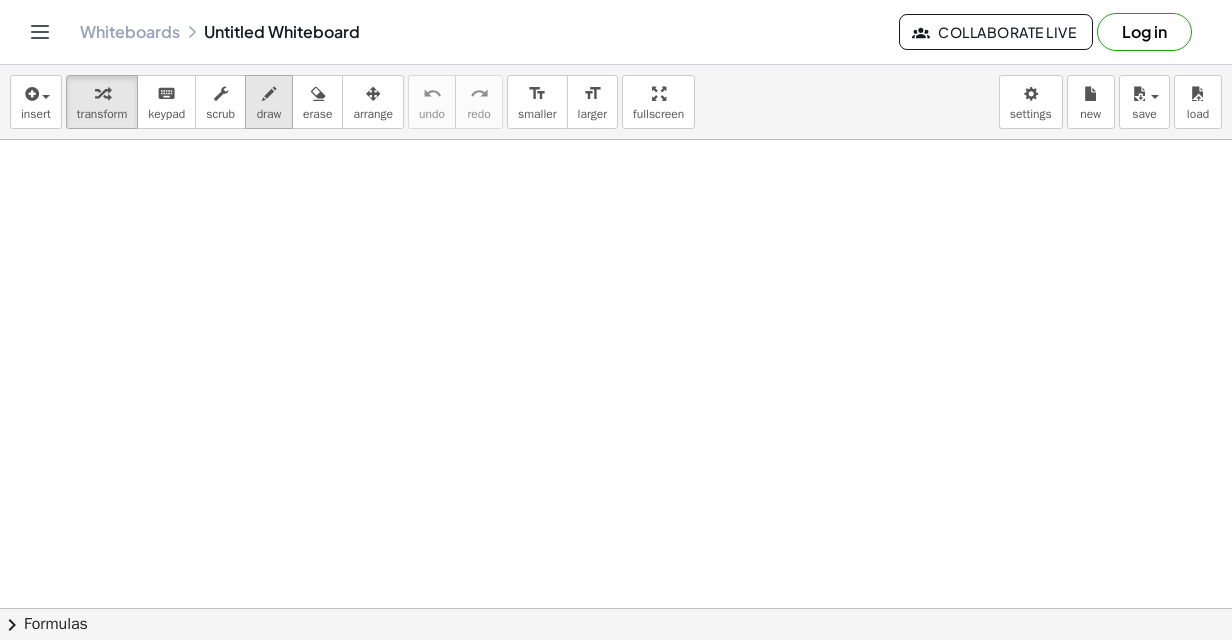 scroll, scrollTop: 838, scrollLeft: 0, axis: vertical 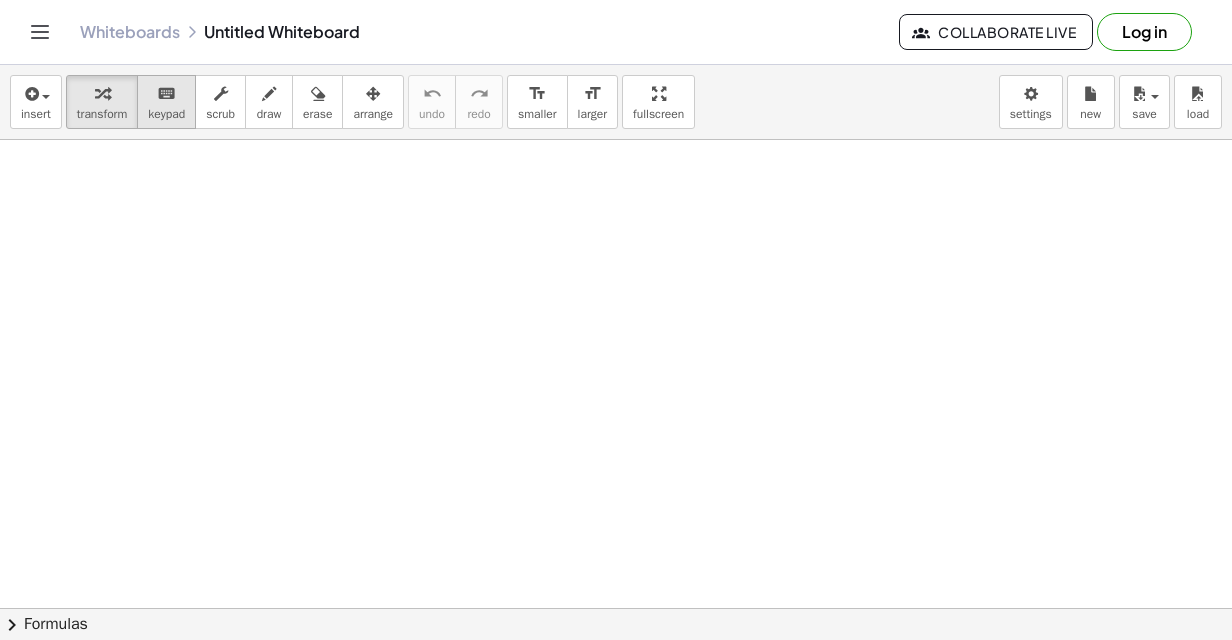 click on "keyboard" at bounding box center [166, 94] 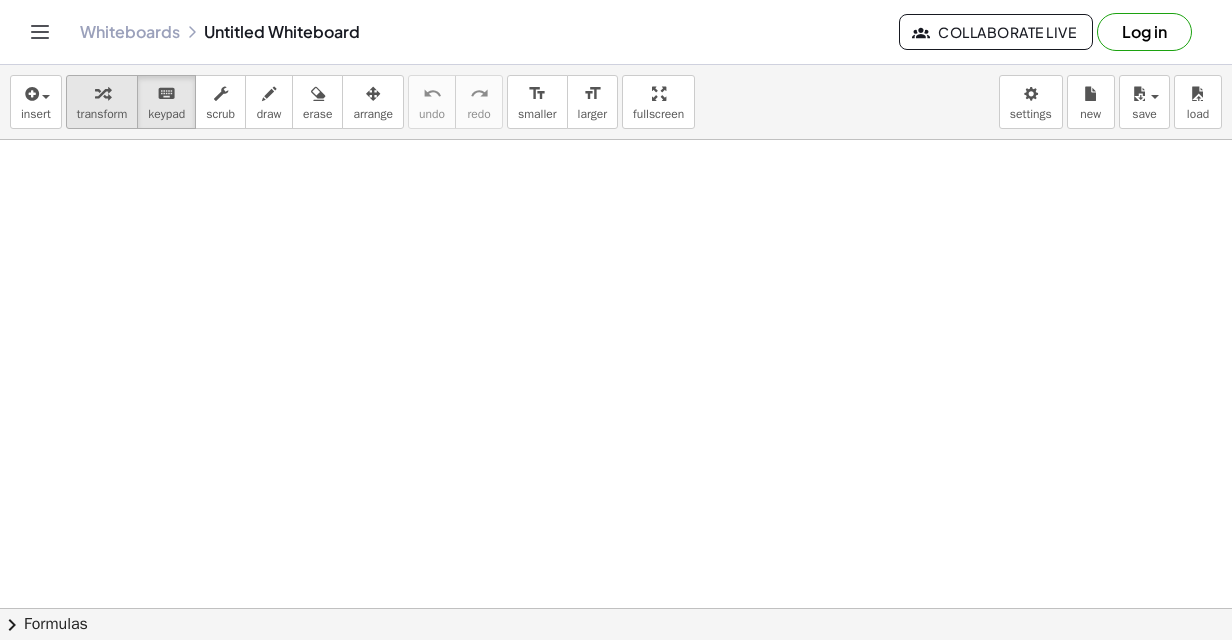 click on "transform" at bounding box center (102, 114) 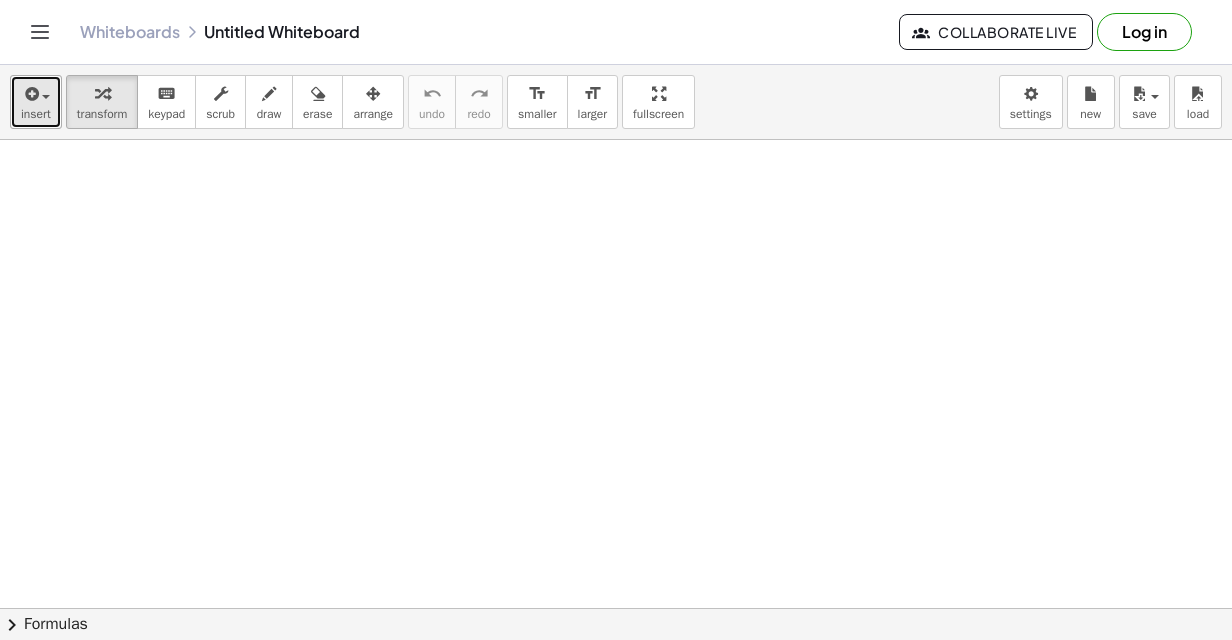 click on "insert" at bounding box center [36, 114] 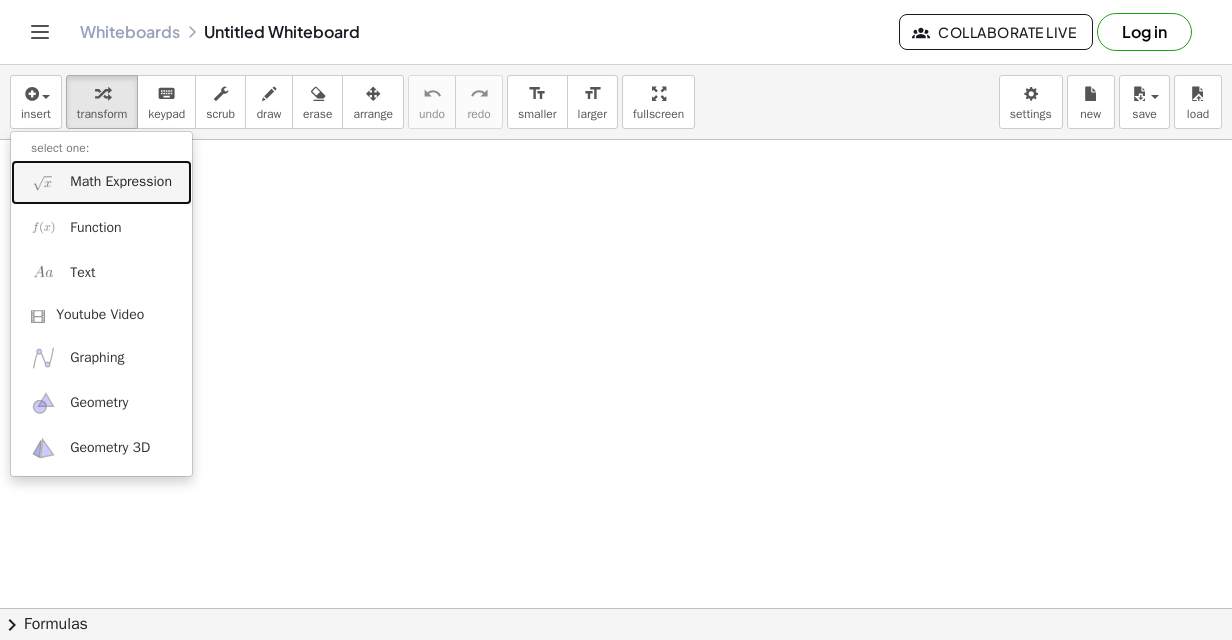 click on "Math Expression" at bounding box center (121, 182) 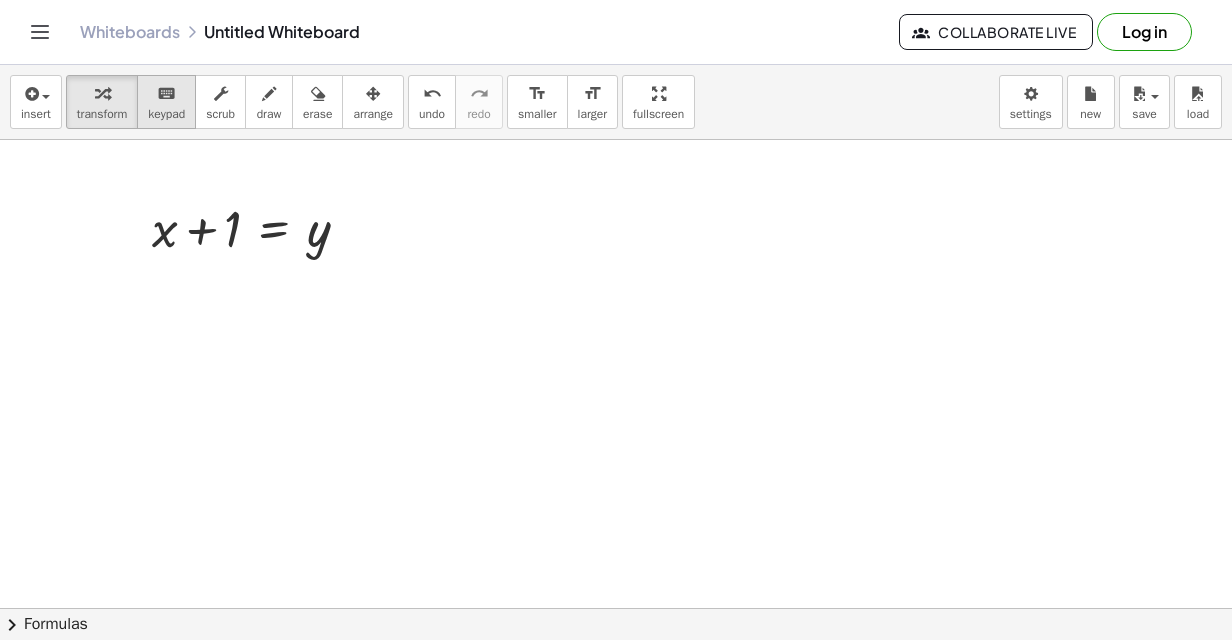 click on "keypad" at bounding box center [166, 114] 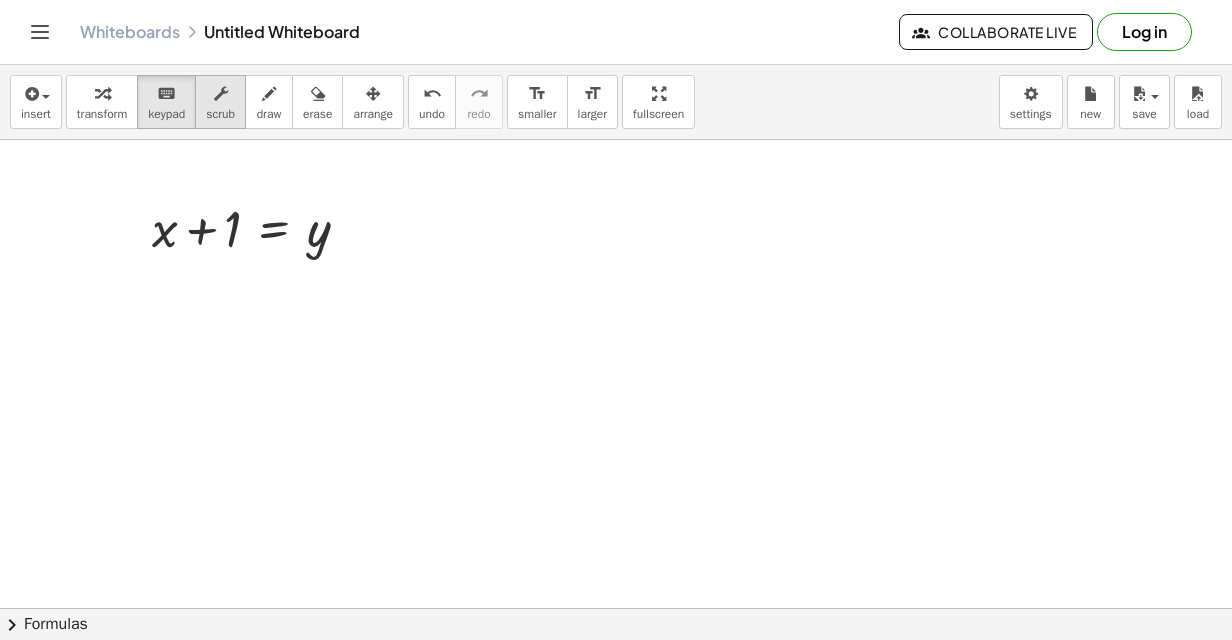 click on "scrub" at bounding box center (220, 102) 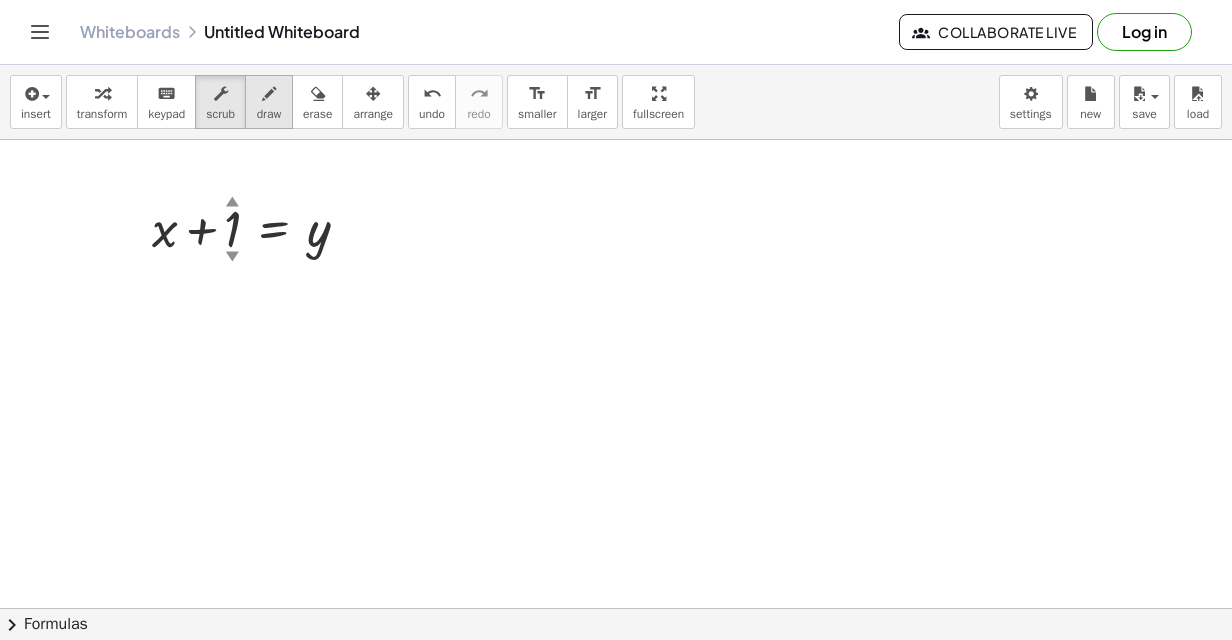 click on "draw" at bounding box center [269, 114] 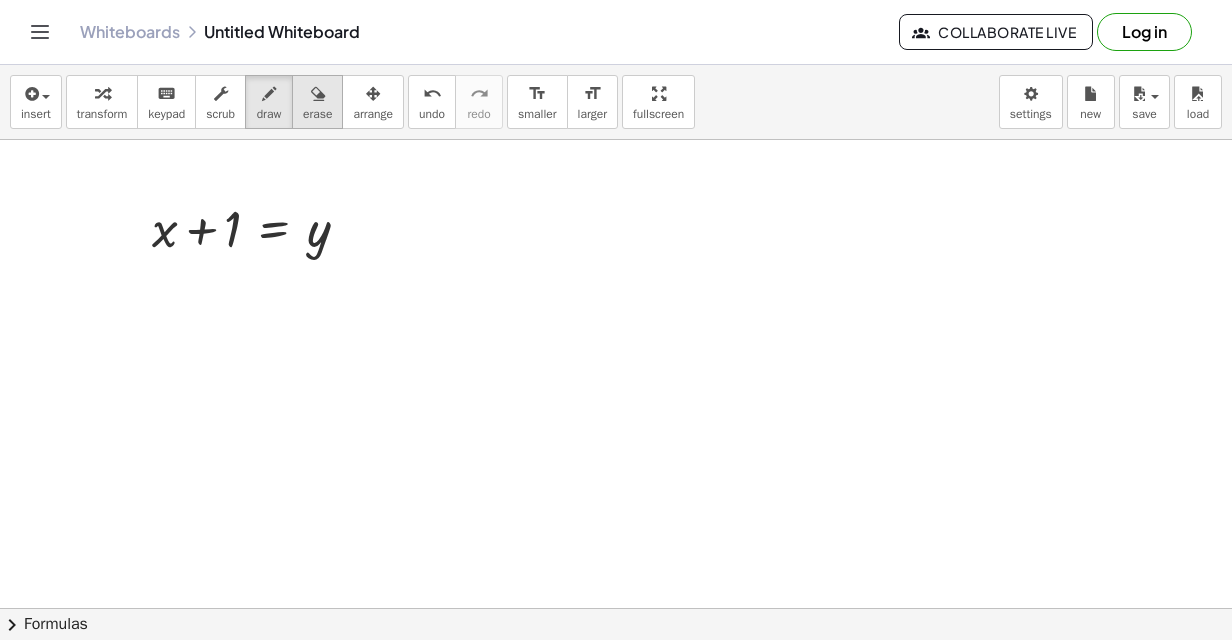 click on "erase" at bounding box center (317, 114) 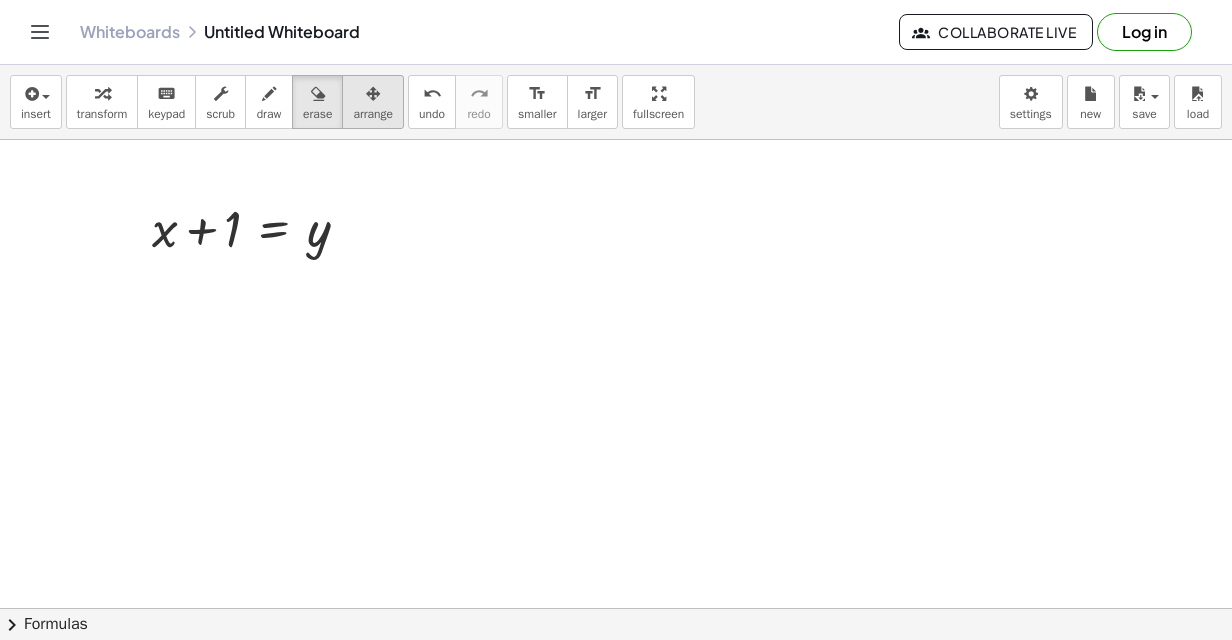 click on "arrange" at bounding box center (373, 114) 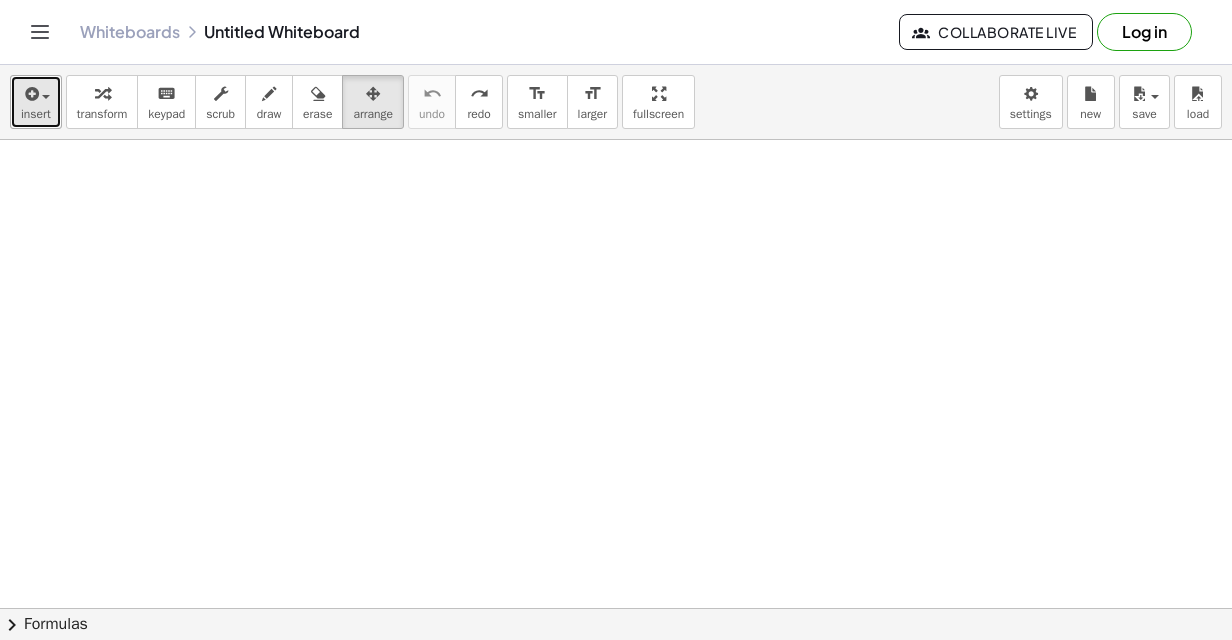 click on "insert" at bounding box center (36, 114) 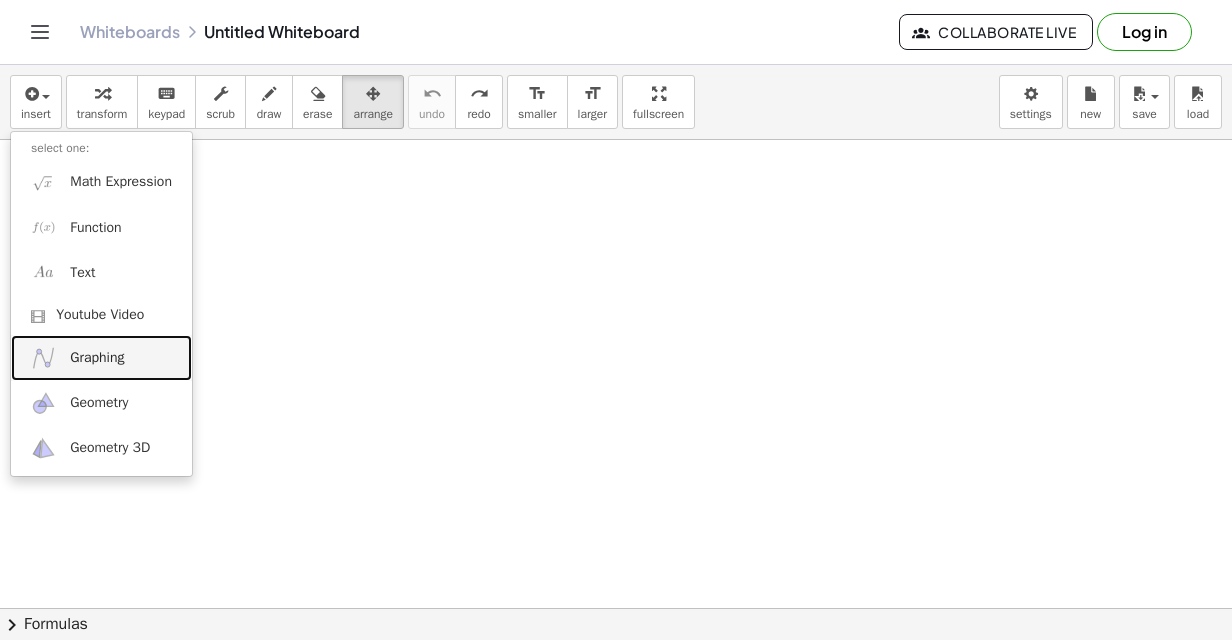click on "Graphing" at bounding box center (97, 358) 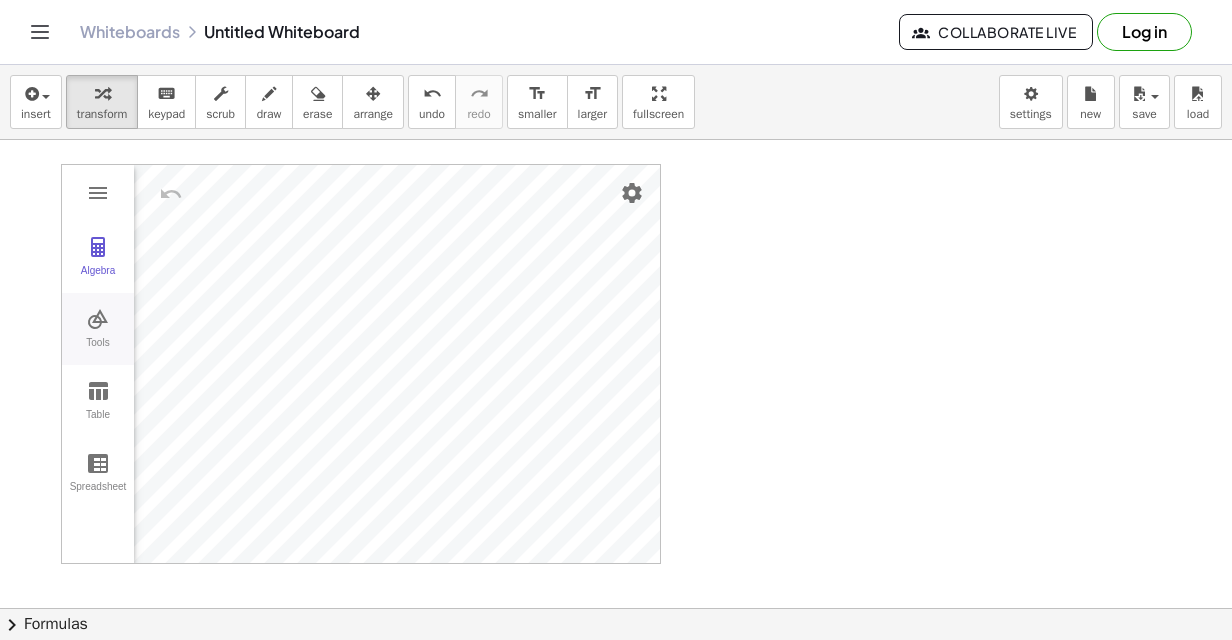 click at bounding box center (98, 319) 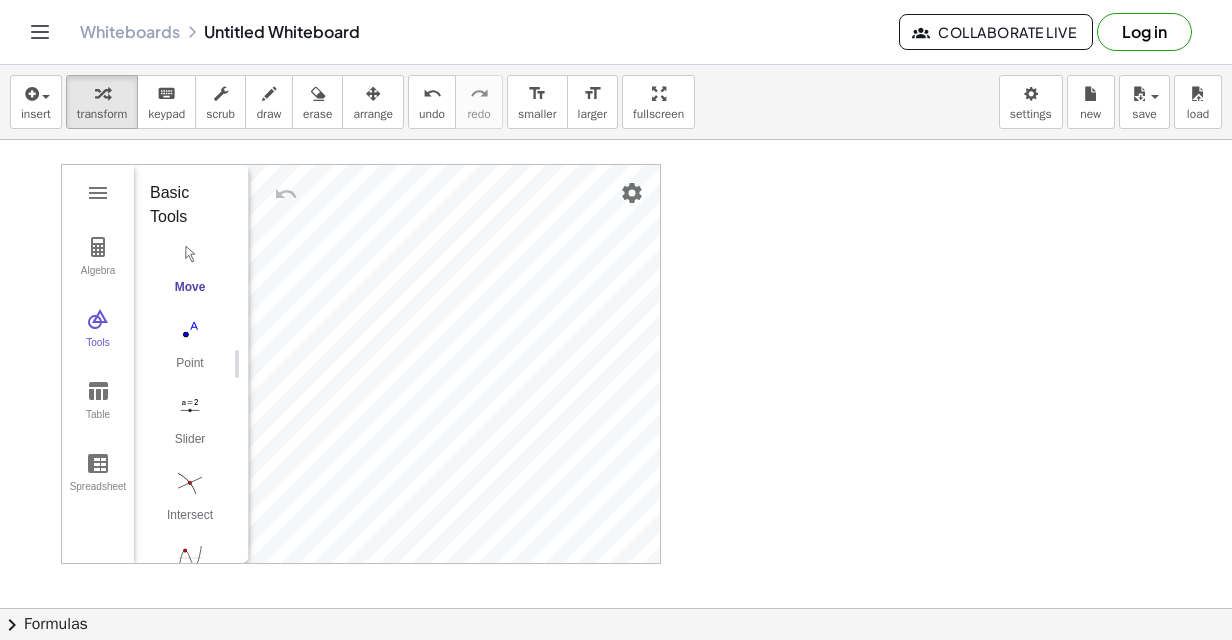 scroll, scrollTop: 0, scrollLeft: 6, axis: horizontal 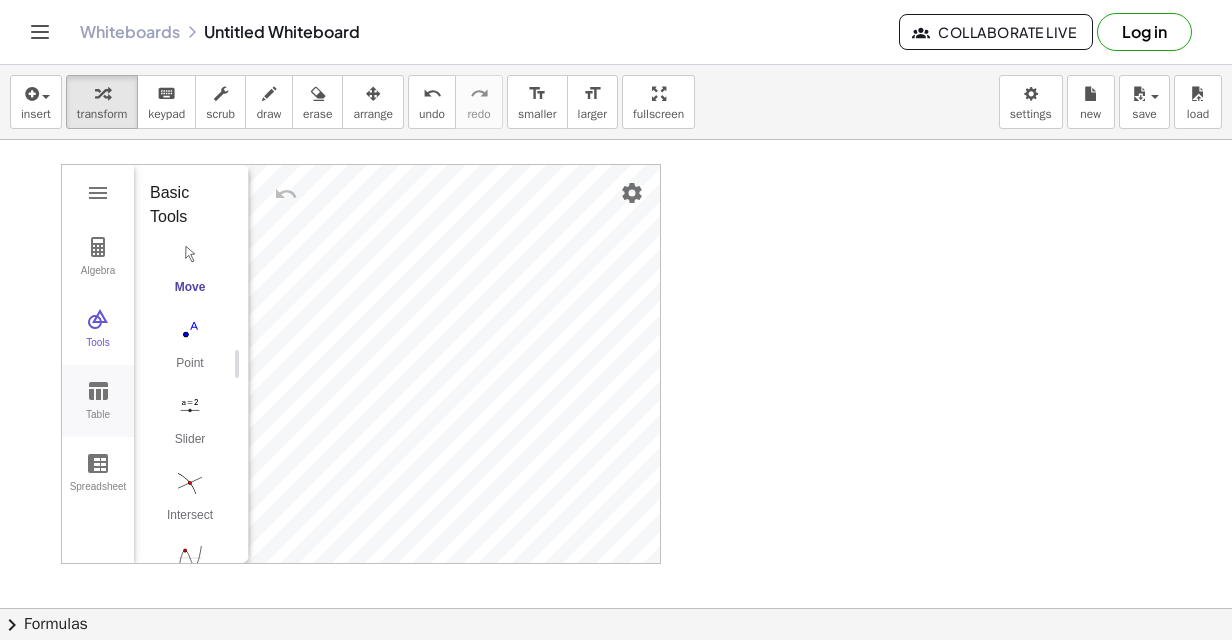 click on "Table" at bounding box center (98, 401) 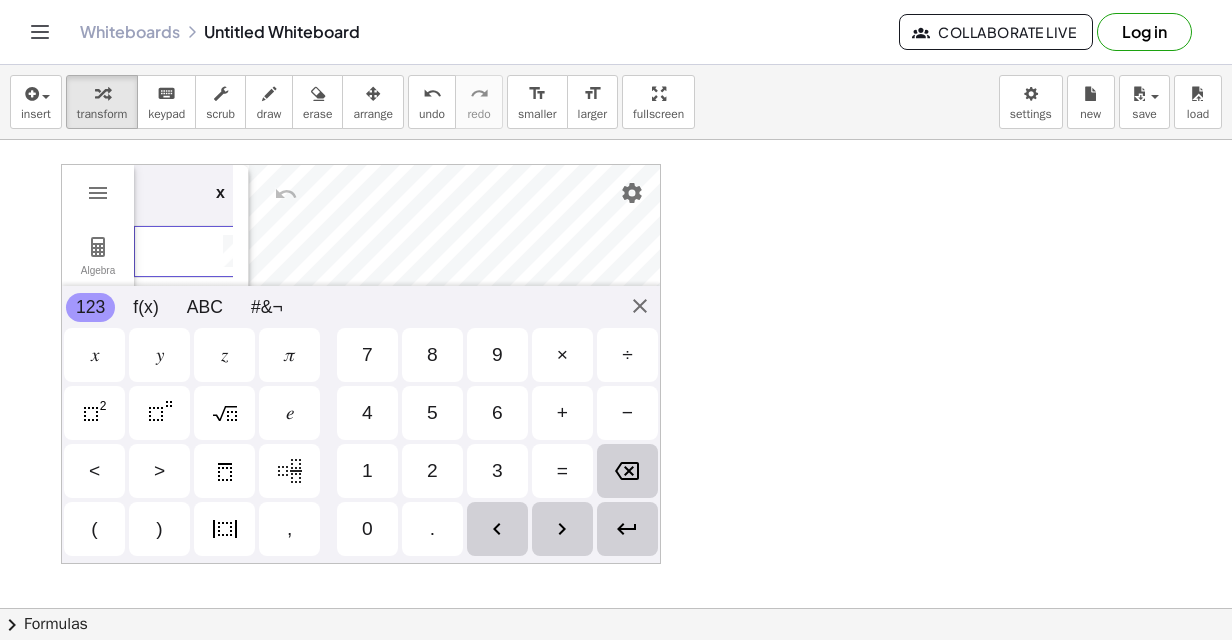 scroll, scrollTop: 0, scrollLeft: 21, axis: horizontal 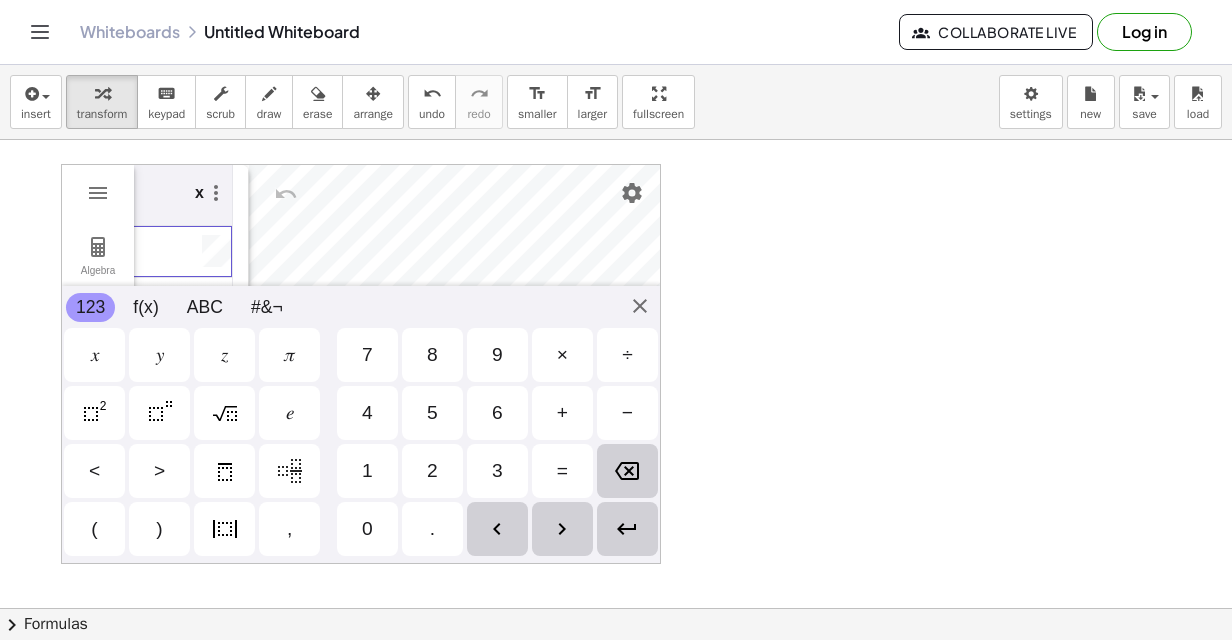 click at bounding box center [173, 252] 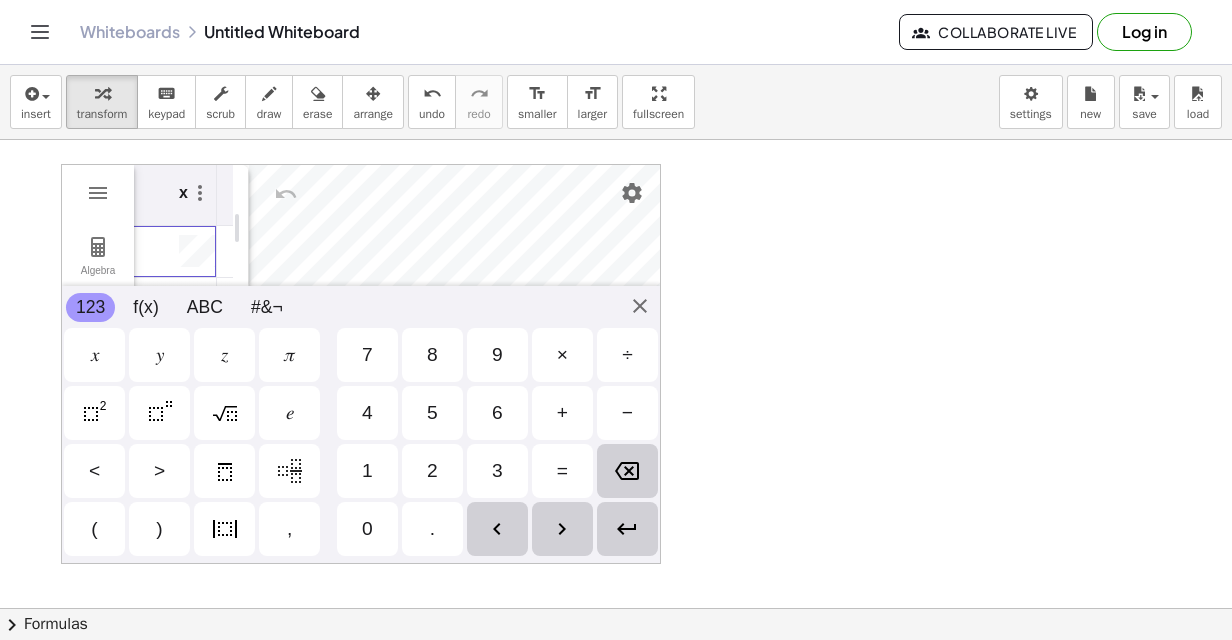 scroll, scrollTop: 43, scrollLeft: 0, axis: vertical 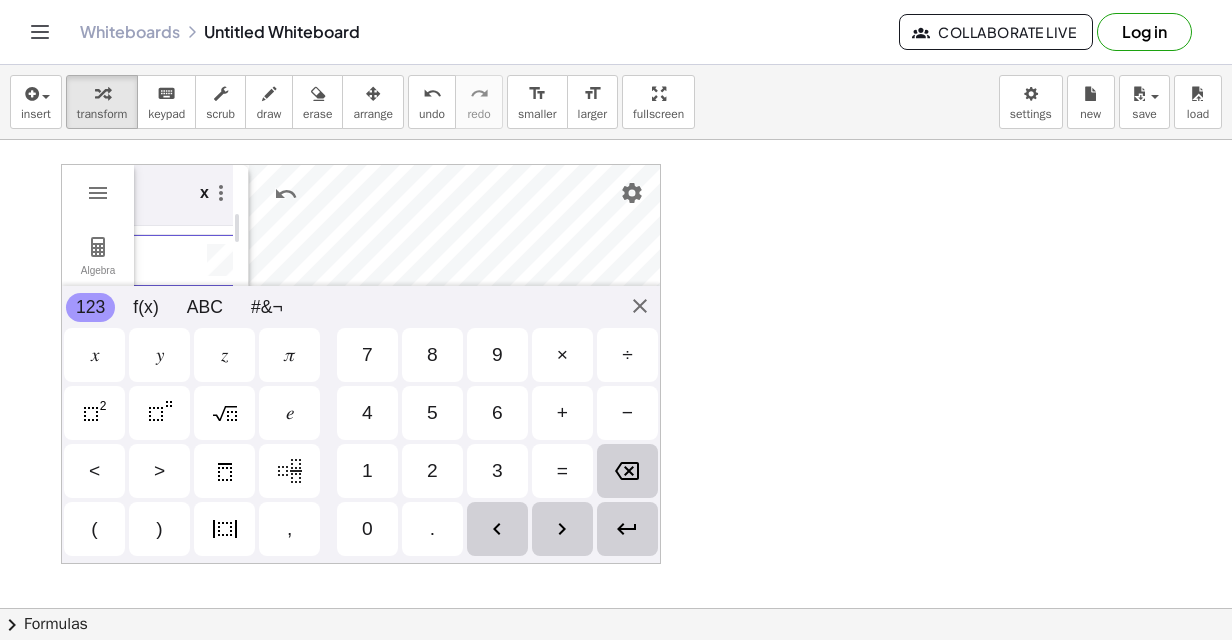 click at bounding box center [616, 6] 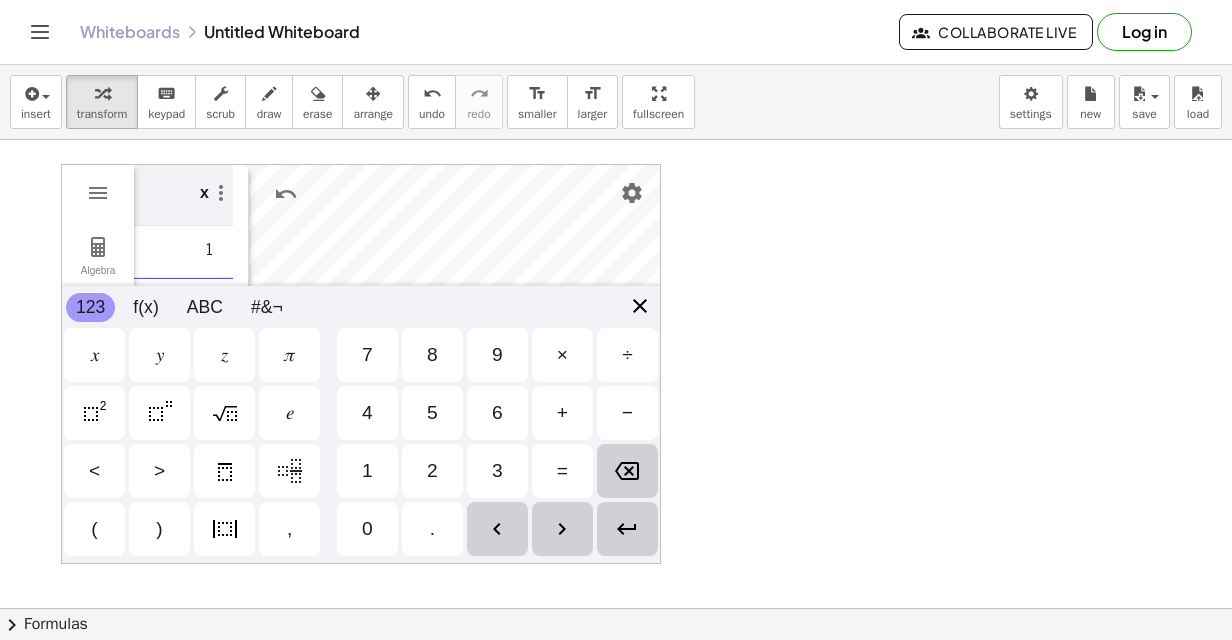 click on "Algebra Tools Table Spreadsheet GeoGebra Graphing Calculator Basic Tools Move Point Slider Intersect Extremum Roots Best Fit Line Edit Select Objects Move Graphics View Delete Show / Hide Label Show / Hide Object Copy Visual Style Media Text Points Point Intersect Point on Object Attach / Detach Point Extremum Roots Complex Number List Lines Line Ray Vector Others Pen Freehand Function Button Check Box Input Box x 1   123 123 f(x) ABC #&¬ 𝑥 𝑦 𝑧 𝜋 7 8 9 × ÷ 𝑒 4 5 6 + − < > 1 2 3 = ( ) , 0 ." at bounding box center [361, 364] 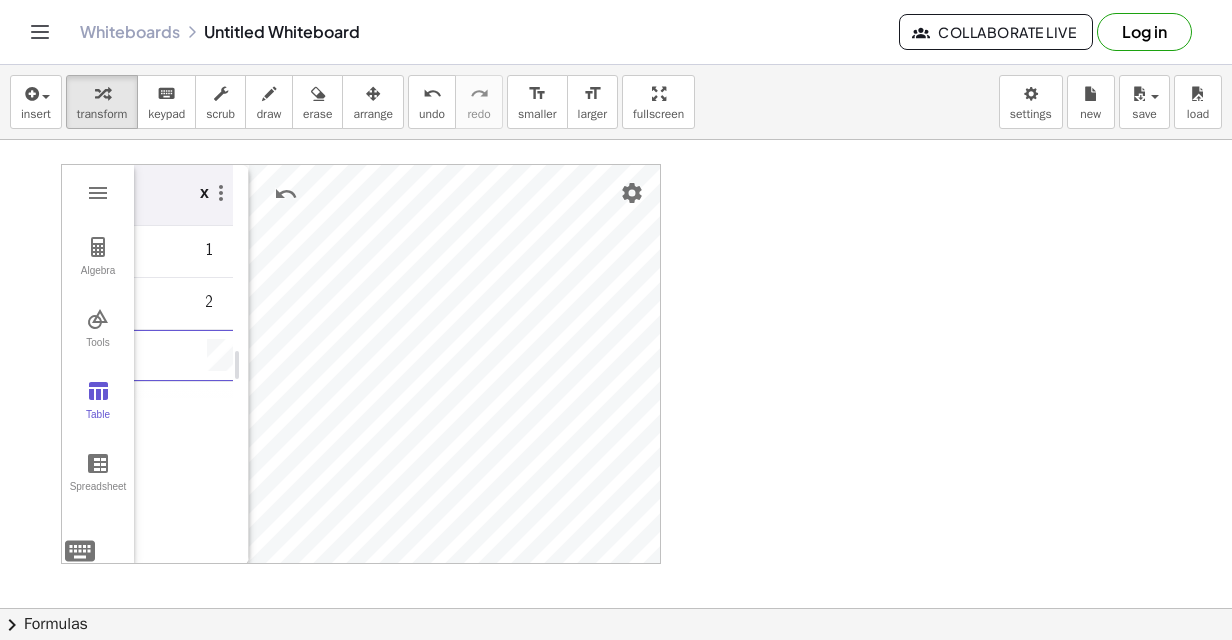 scroll, scrollTop: 0, scrollLeft: 5, axis: horizontal 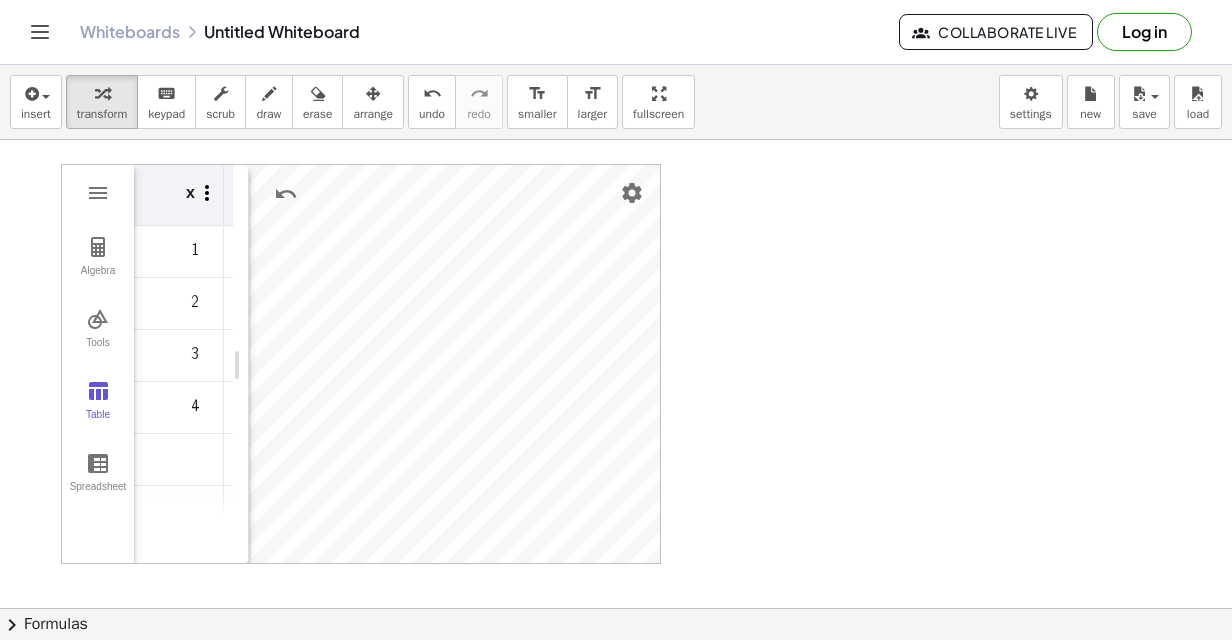 click at bounding box center [207, 193] 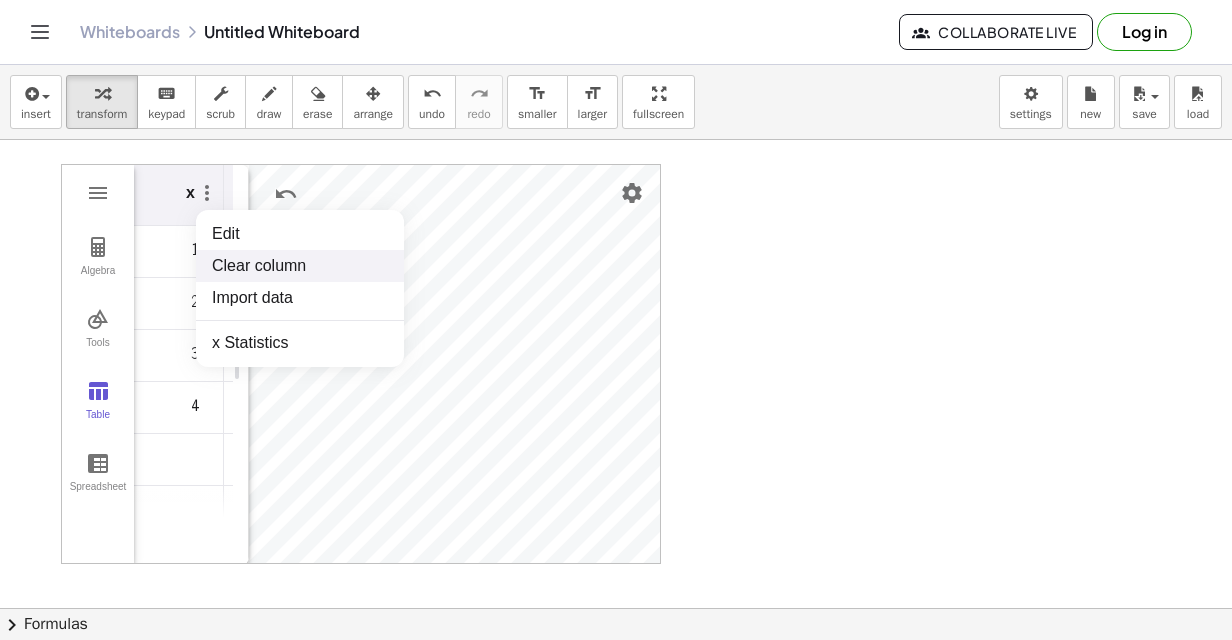 click on "Clear column" at bounding box center (300, 266) 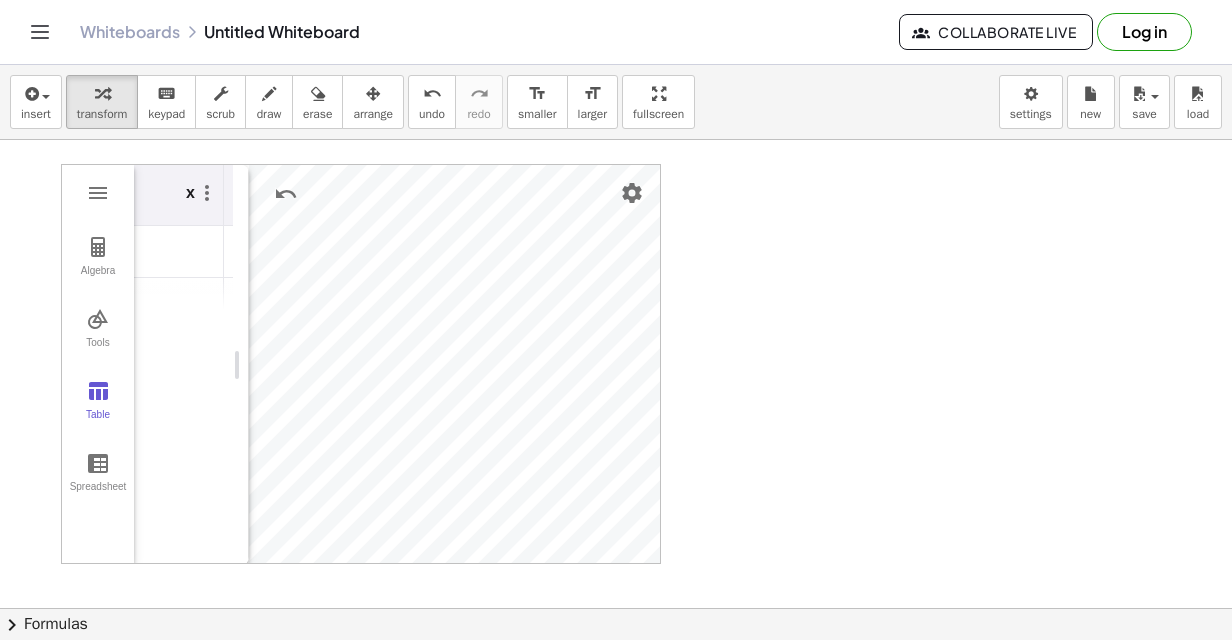 drag, startPoint x: 96, startPoint y: 26, endPoint x: 704, endPoint y: 78, distance: 610.2196 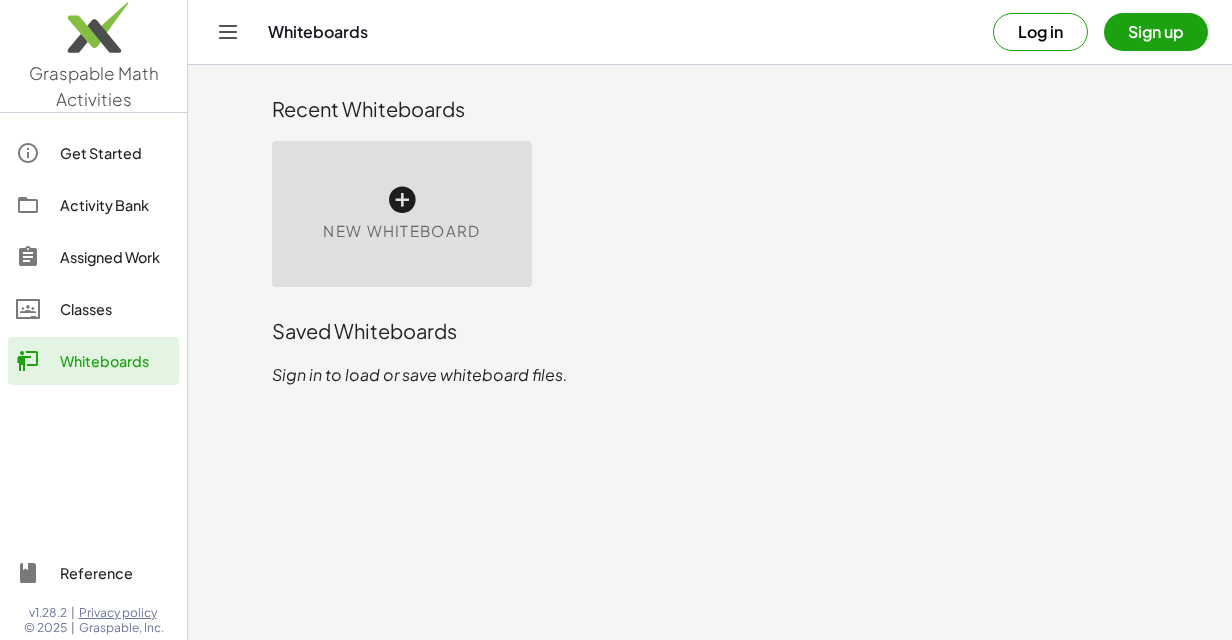 click on "New Whiteboard" at bounding box center [401, 231] 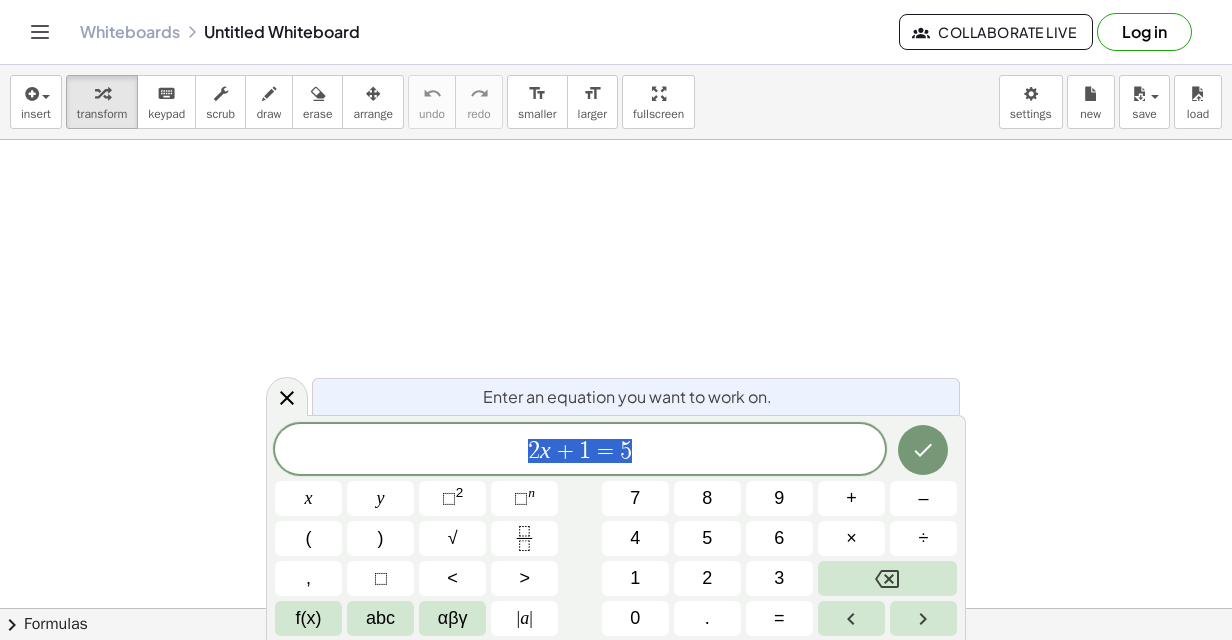 click on "2 x + 1 = 5" at bounding box center (580, 451) 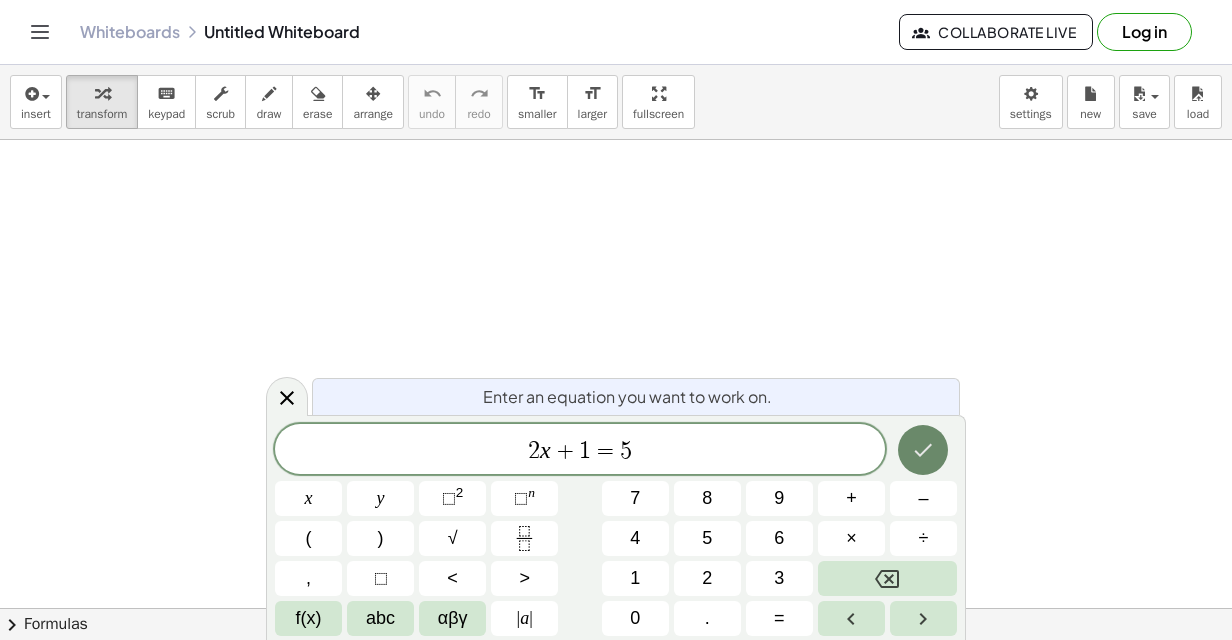 click 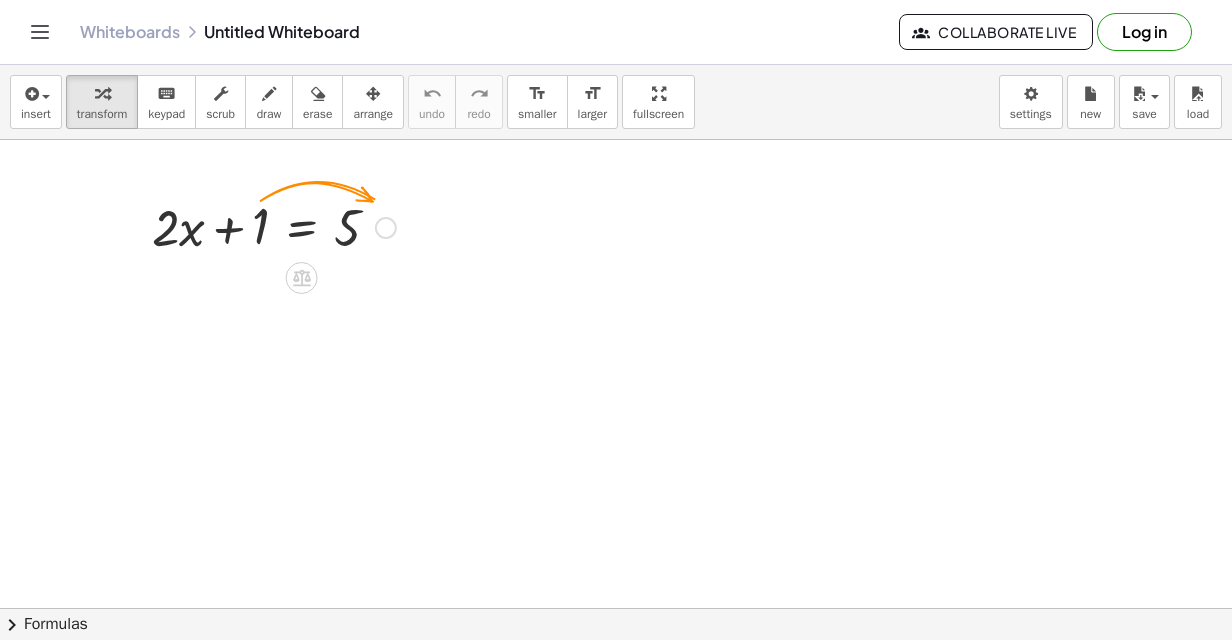 click at bounding box center [386, 228] 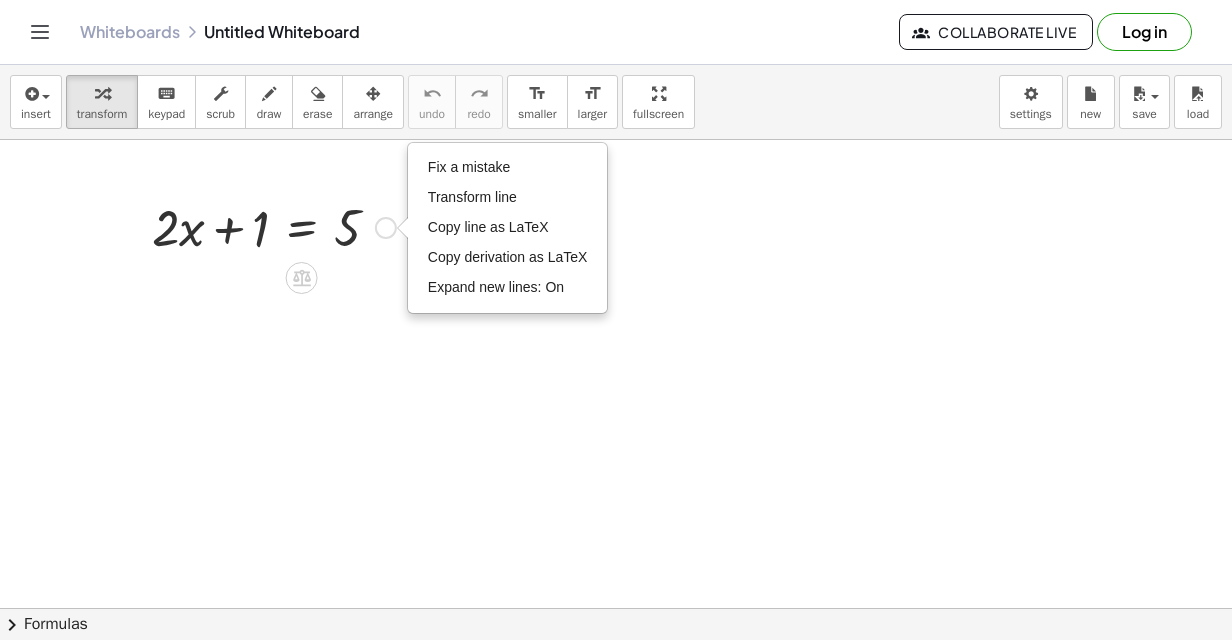 click at bounding box center [274, 226] 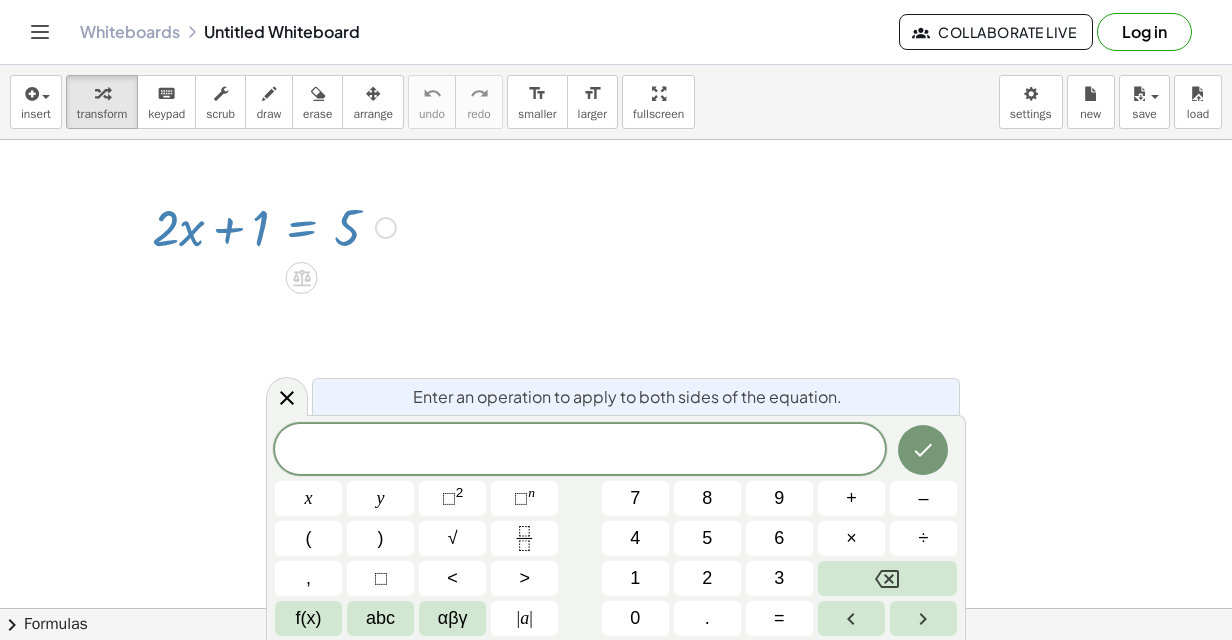 click at bounding box center [274, 226] 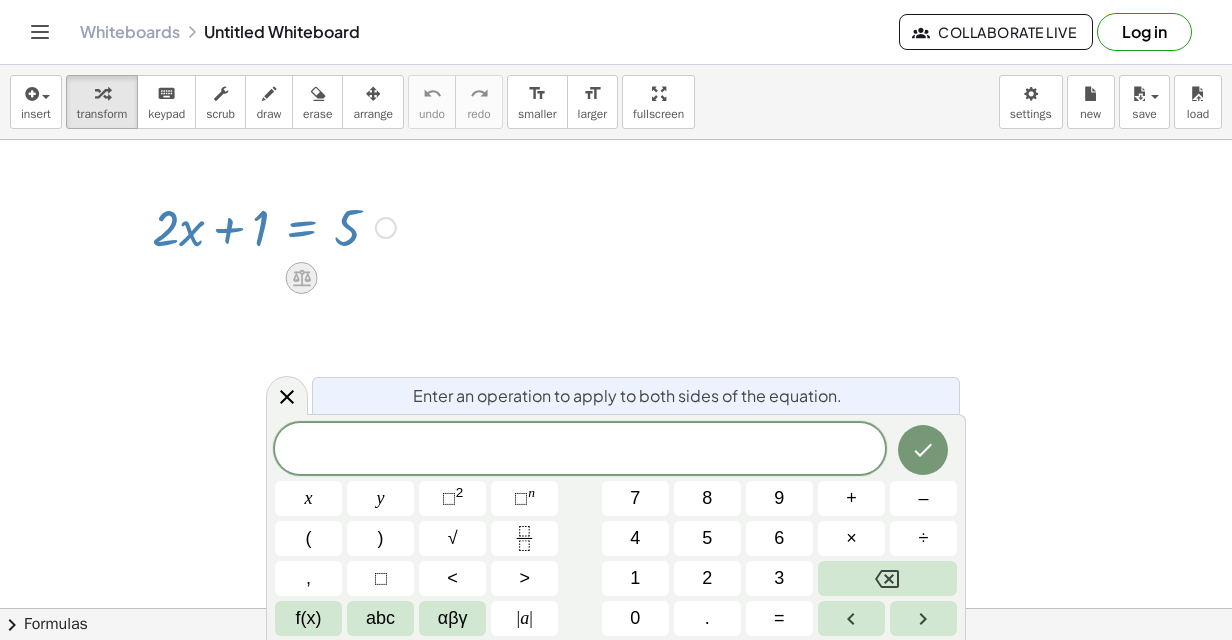click 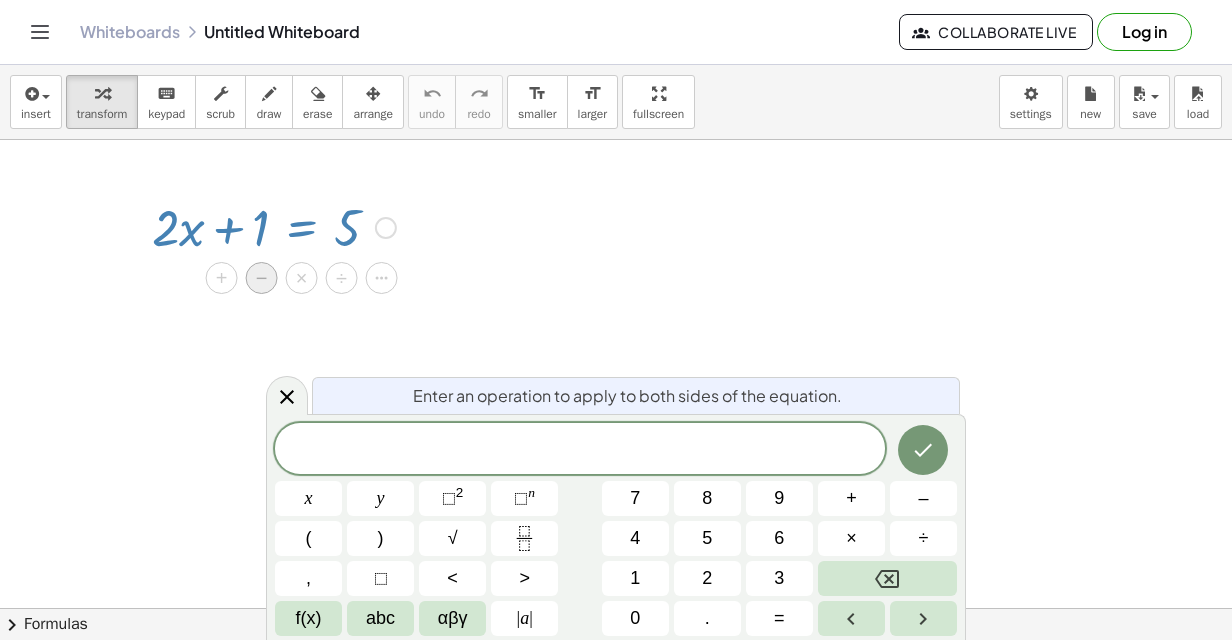 click on "−" at bounding box center [262, 278] 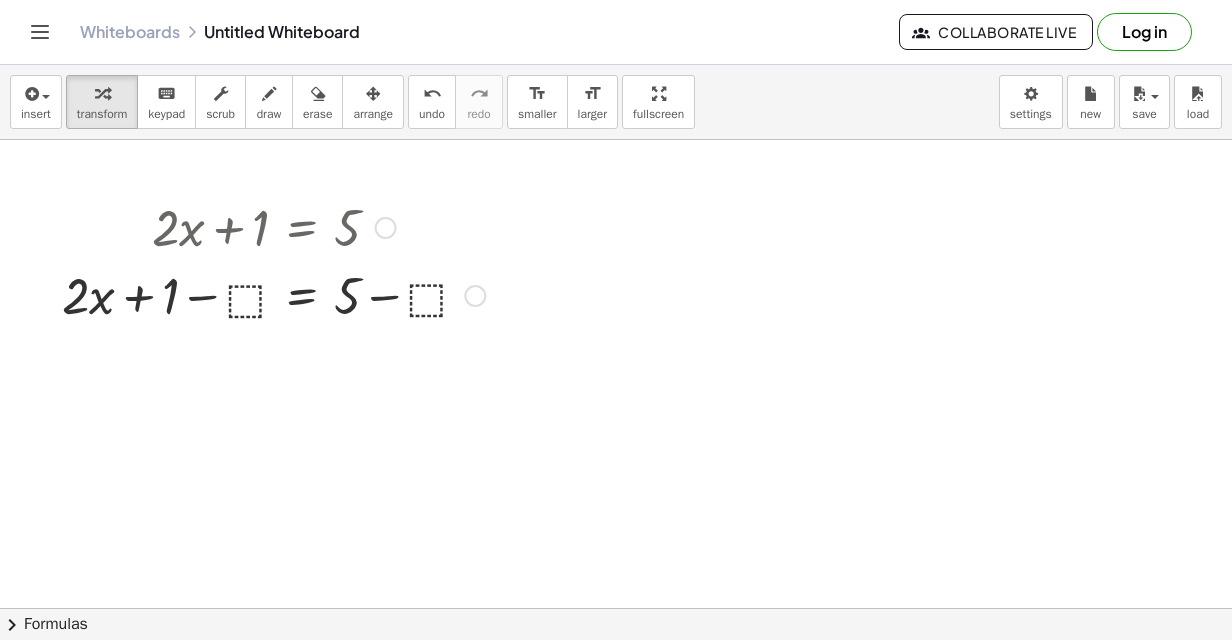 click at bounding box center (273, 294) 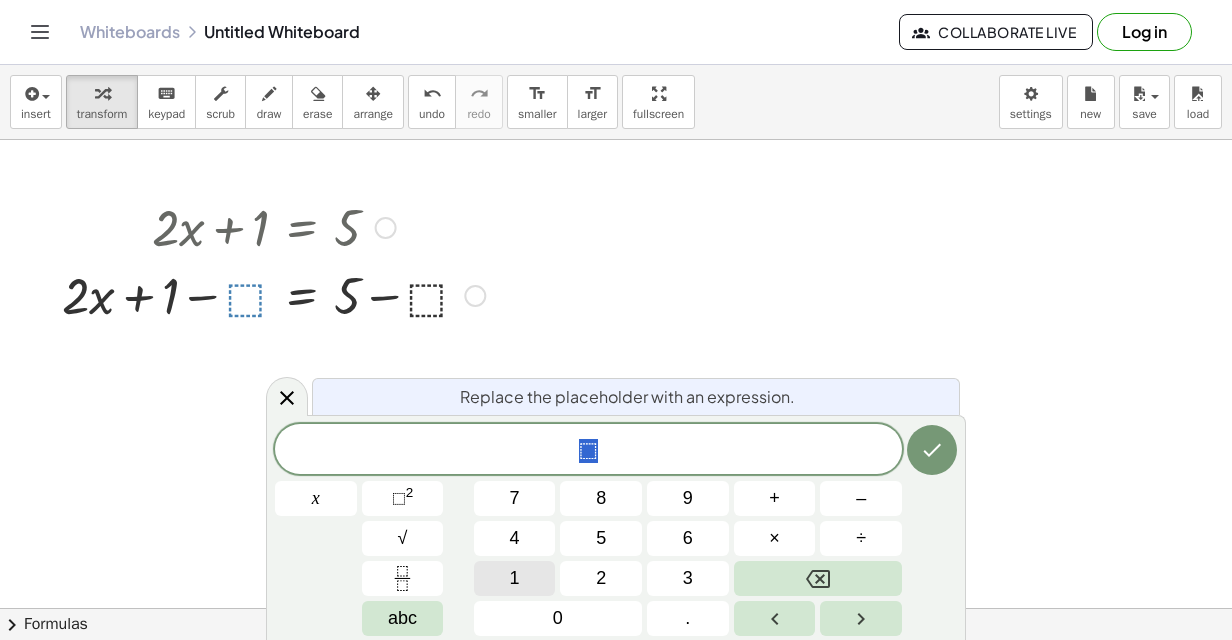 click on "1" at bounding box center (515, 578) 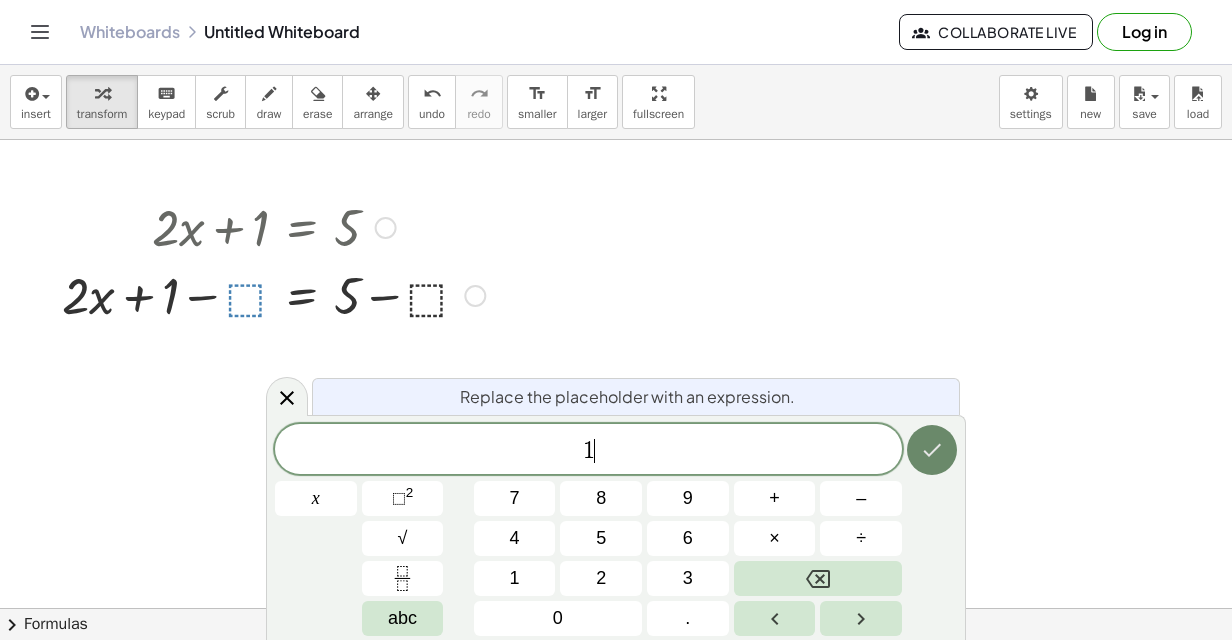 click 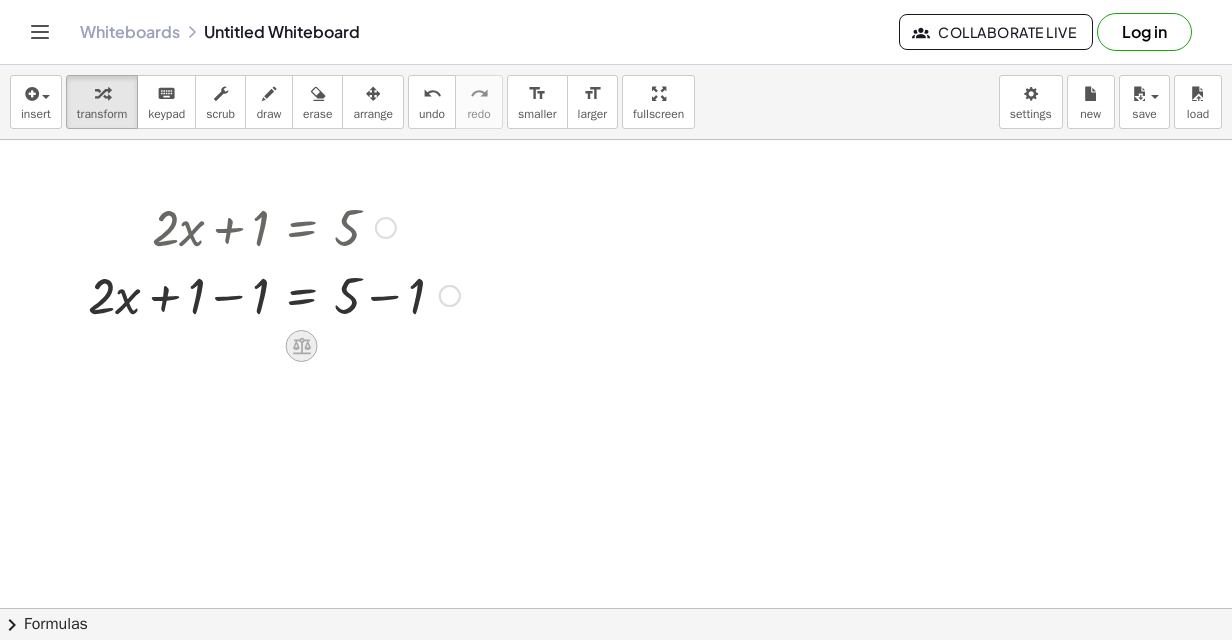 click 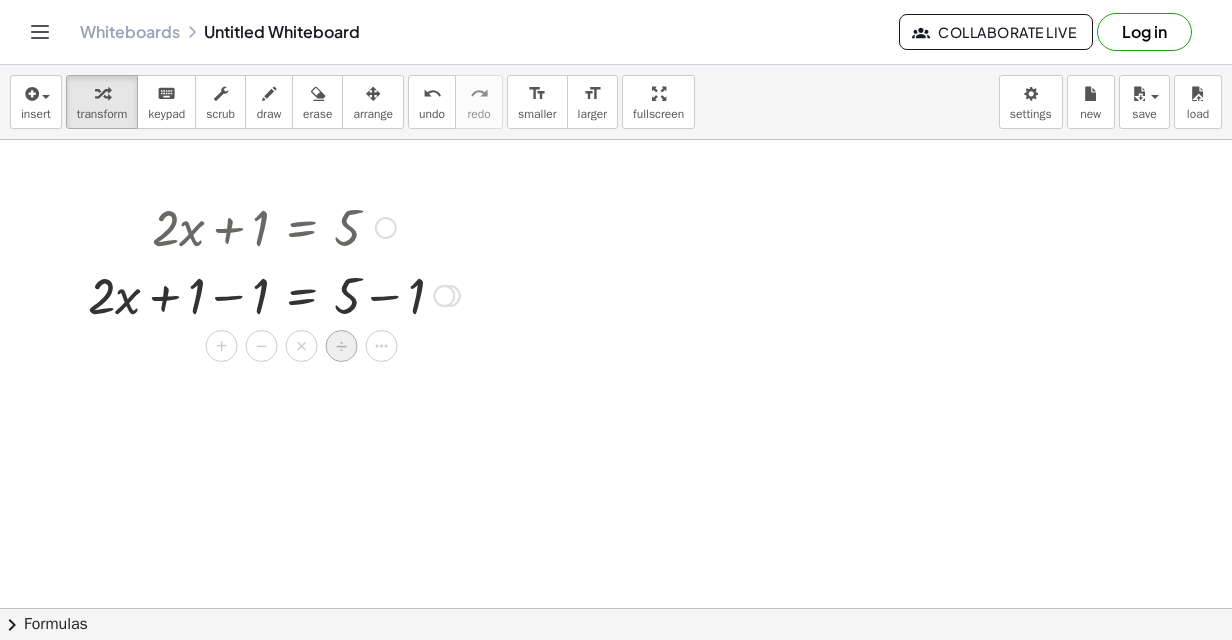click on "÷" at bounding box center [341, 346] 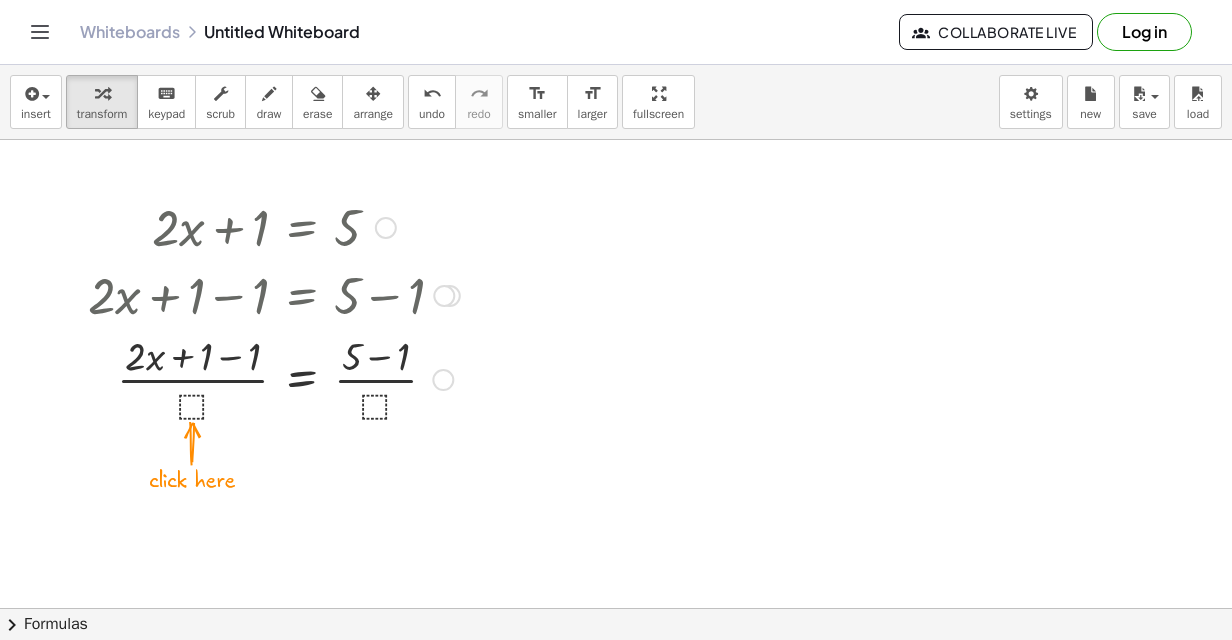 click at bounding box center (274, 378) 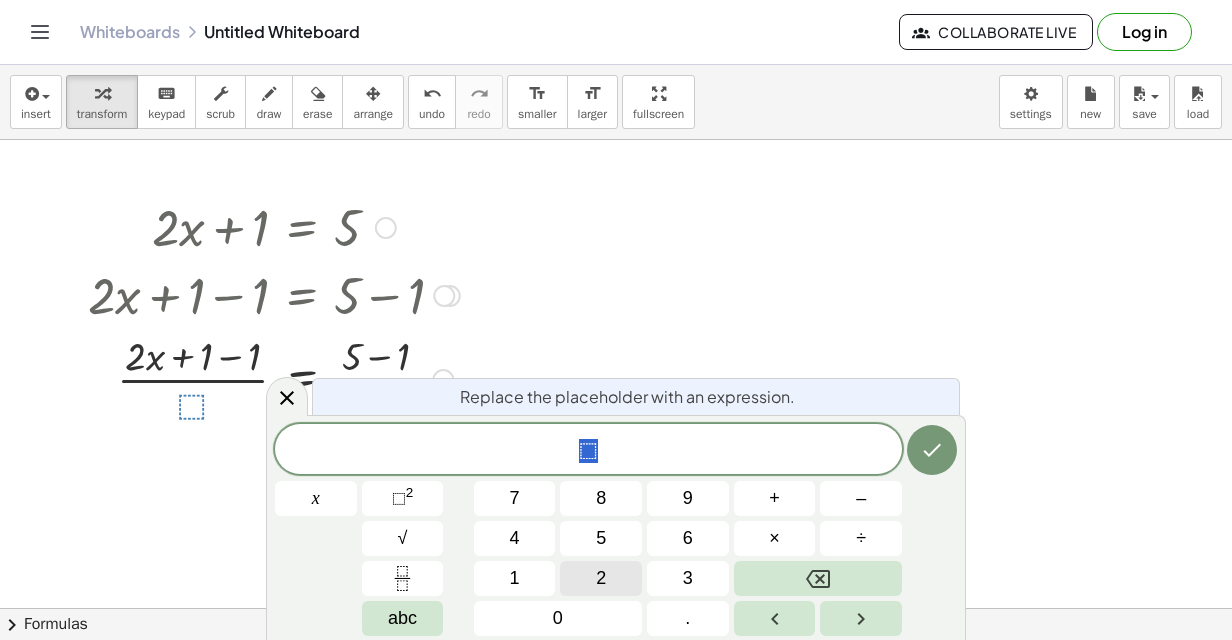 click on "2" at bounding box center [601, 578] 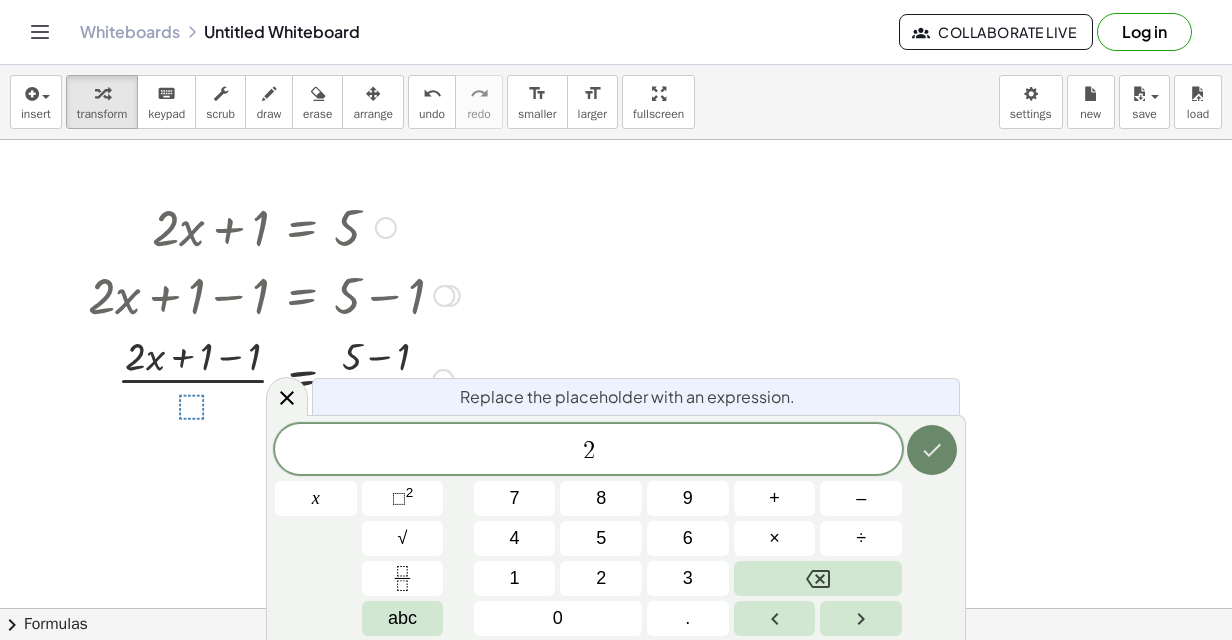 click at bounding box center (932, 450) 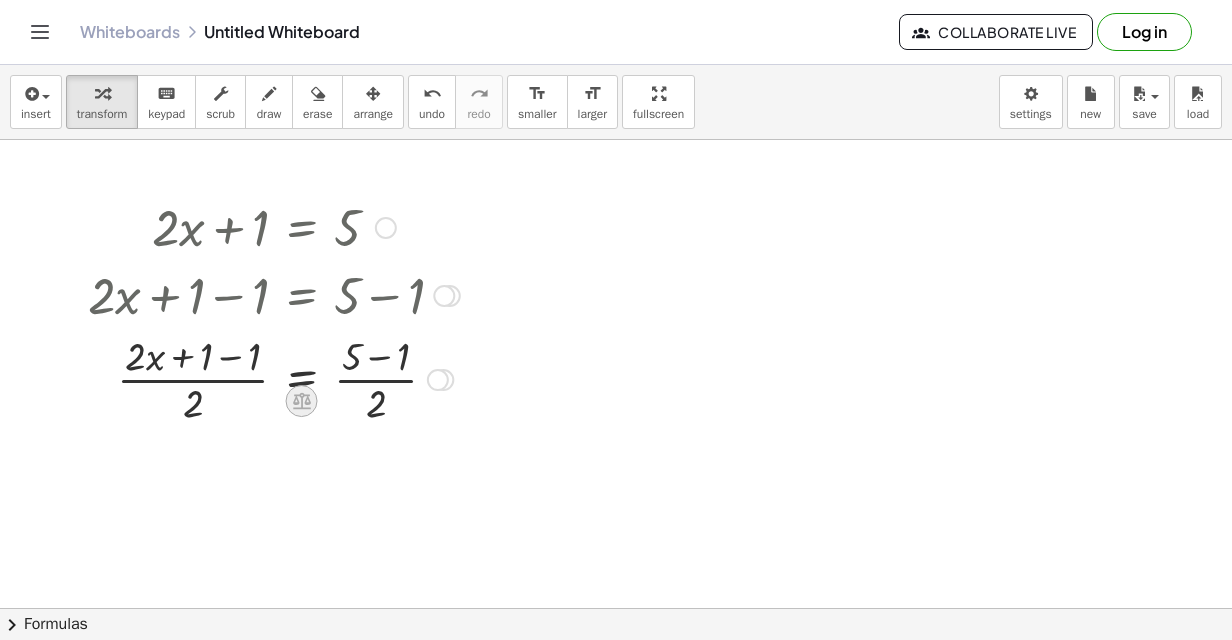 click 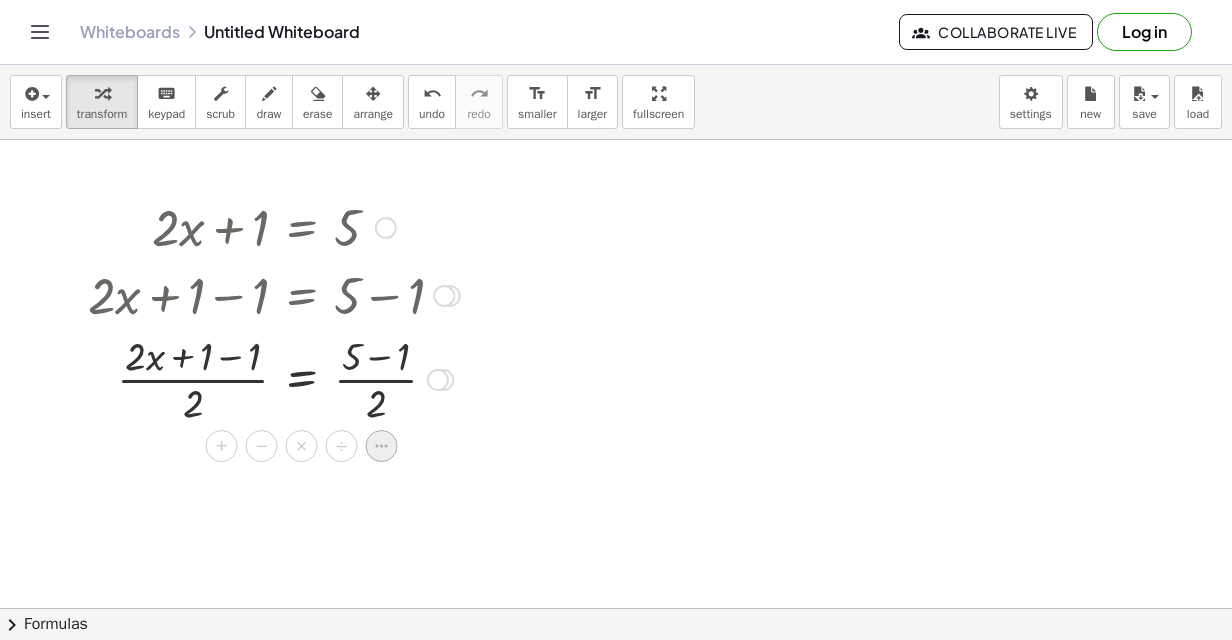 click 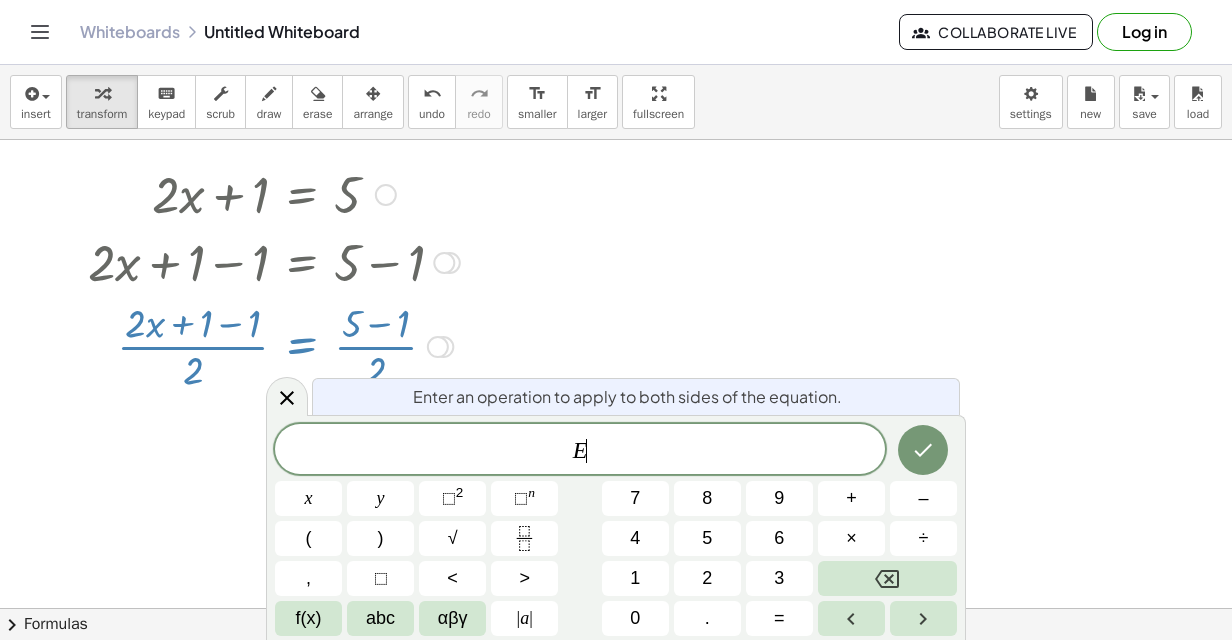 scroll, scrollTop: 36, scrollLeft: 0, axis: vertical 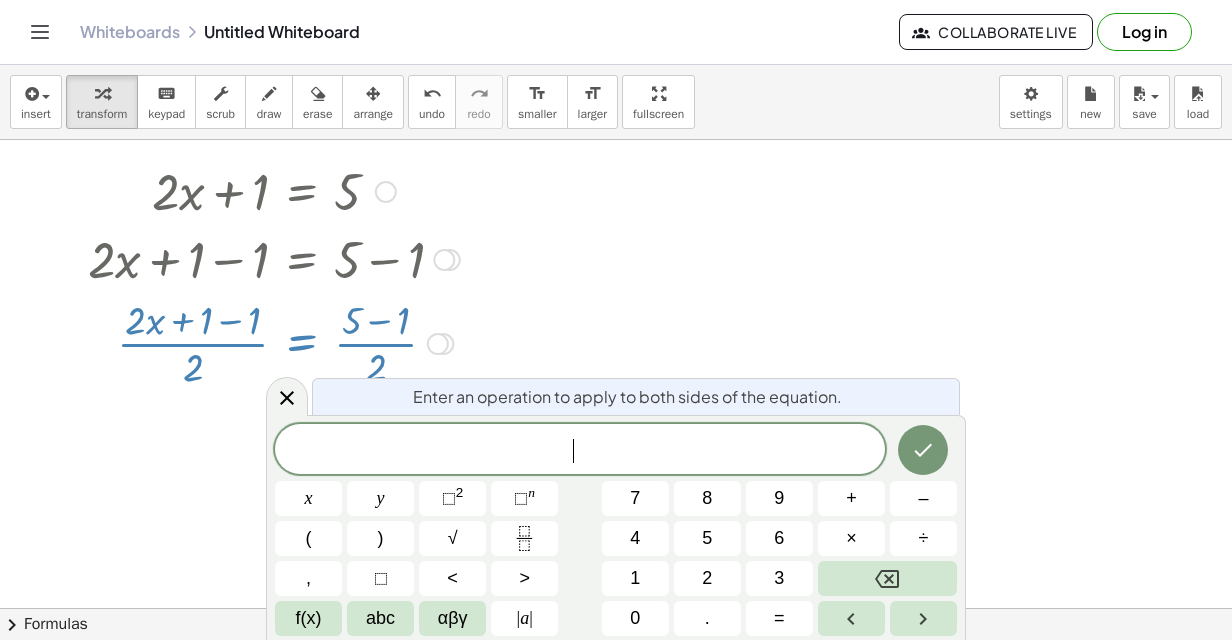 click at bounding box center (438, 344) 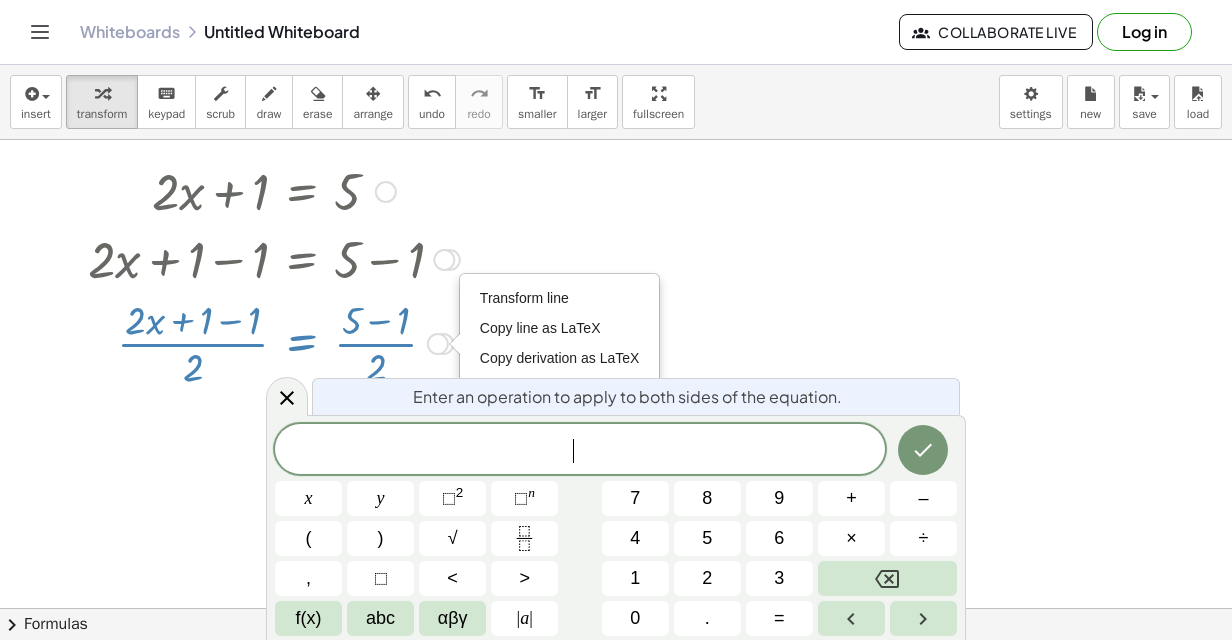 click at bounding box center [274, 342] 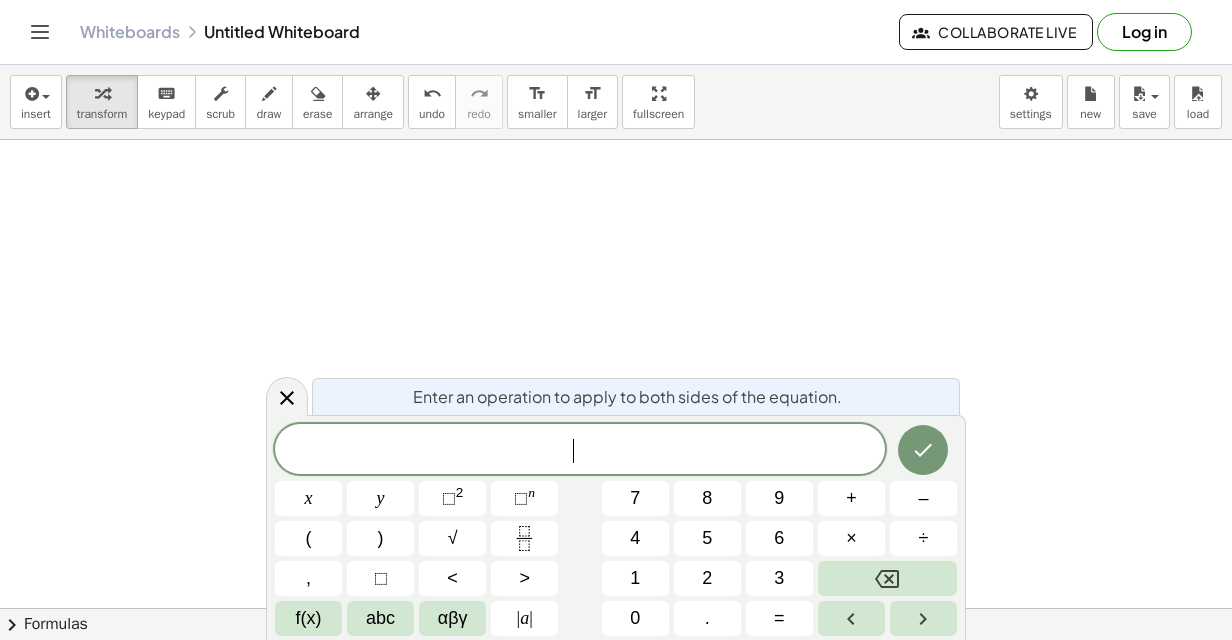 scroll, scrollTop: 36, scrollLeft: 0, axis: vertical 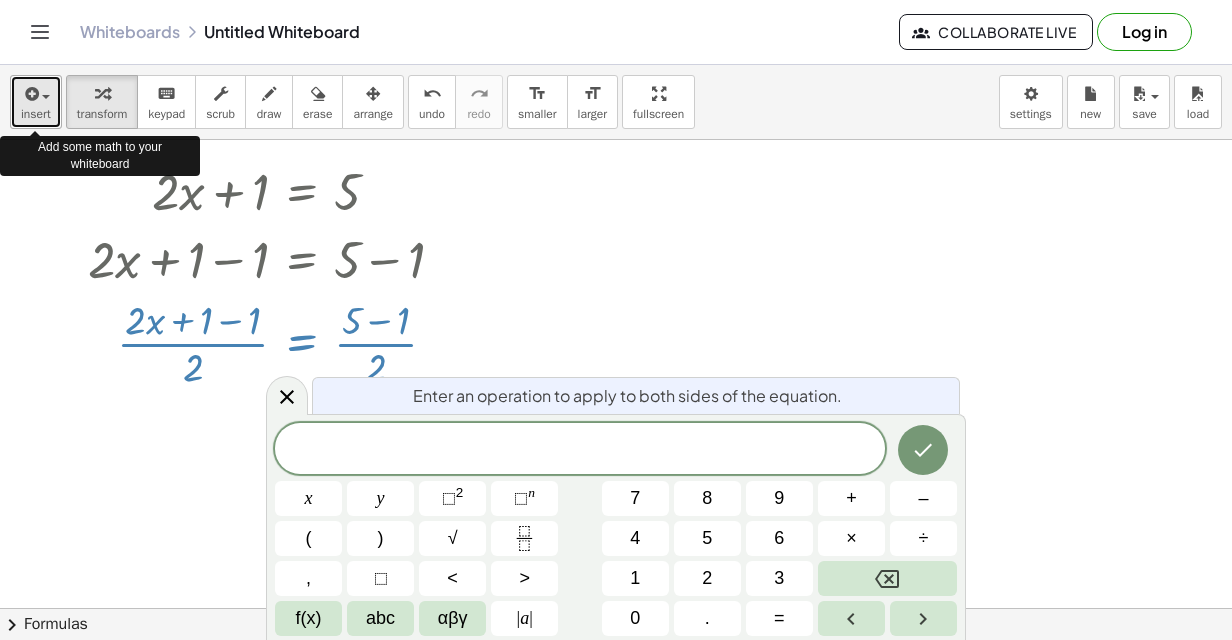 click at bounding box center (30, 94) 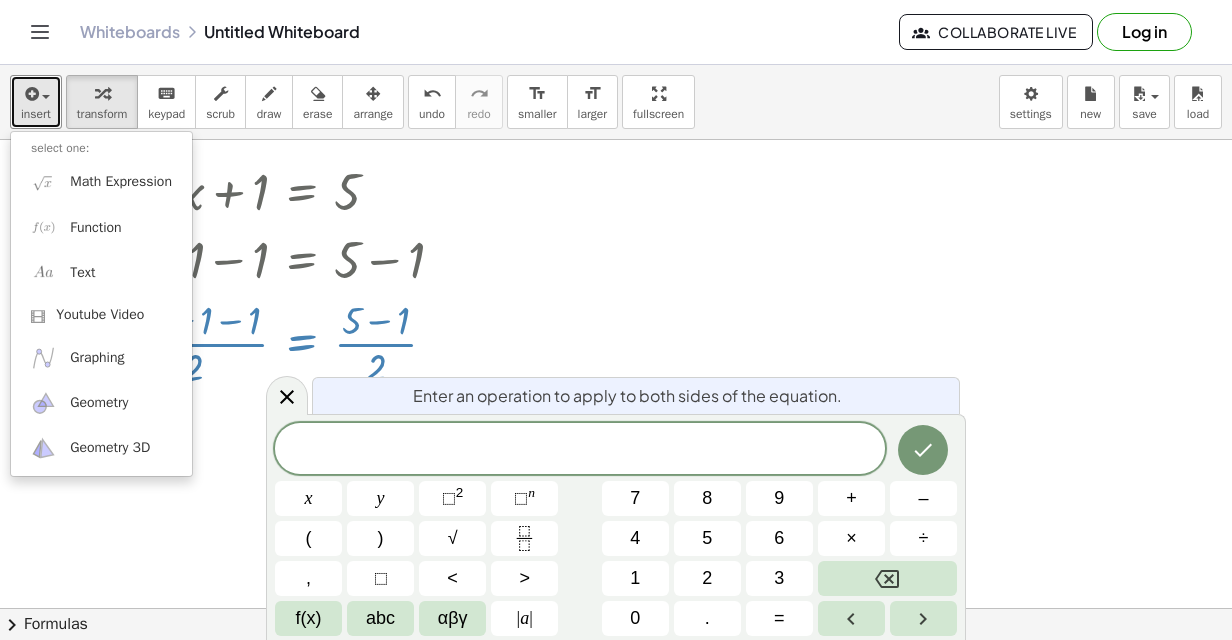 click at bounding box center (616, 573) 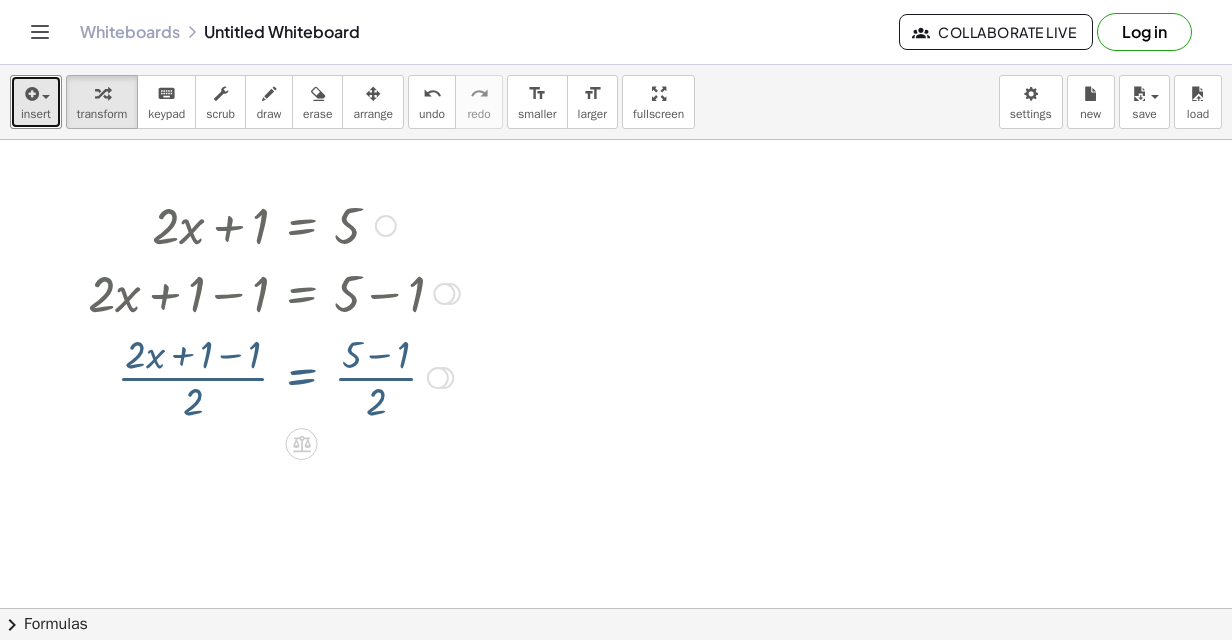 scroll, scrollTop: 0, scrollLeft: 0, axis: both 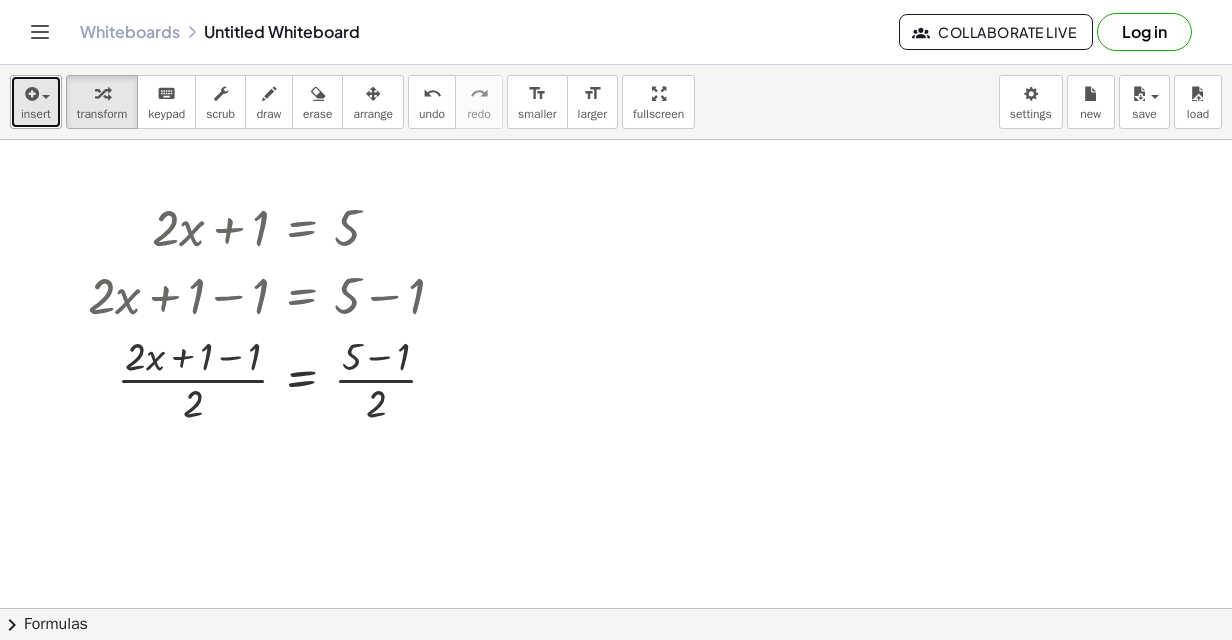 click on "insert" at bounding box center [36, 102] 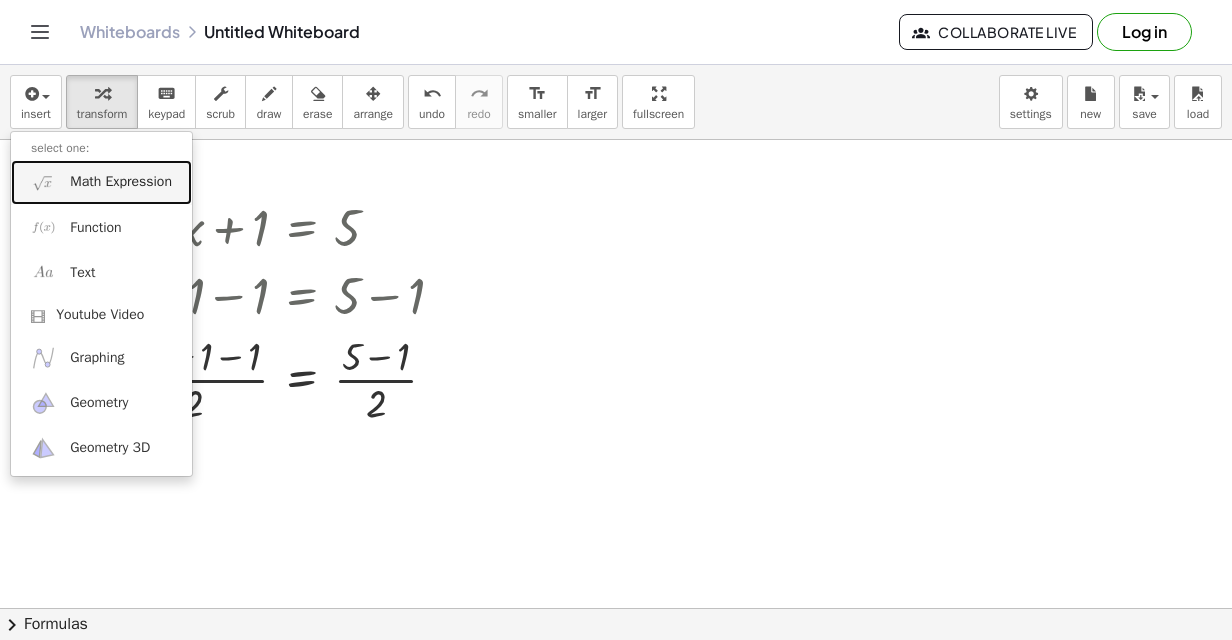 click on "Math Expression" at bounding box center [121, 182] 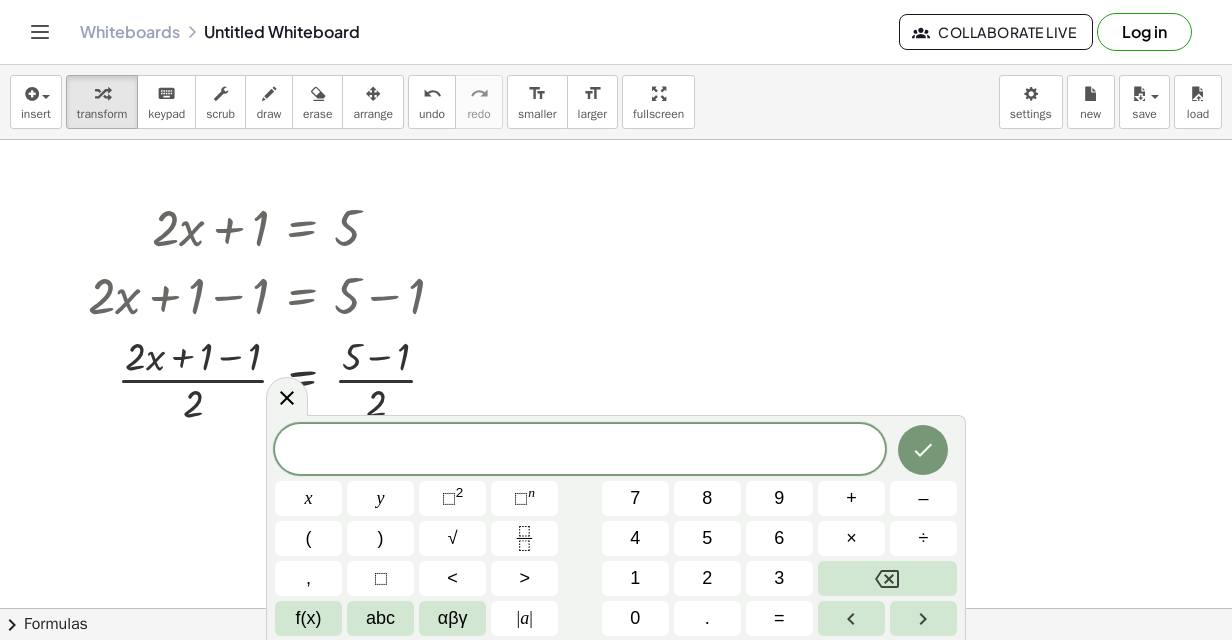 click at bounding box center (616, 609) 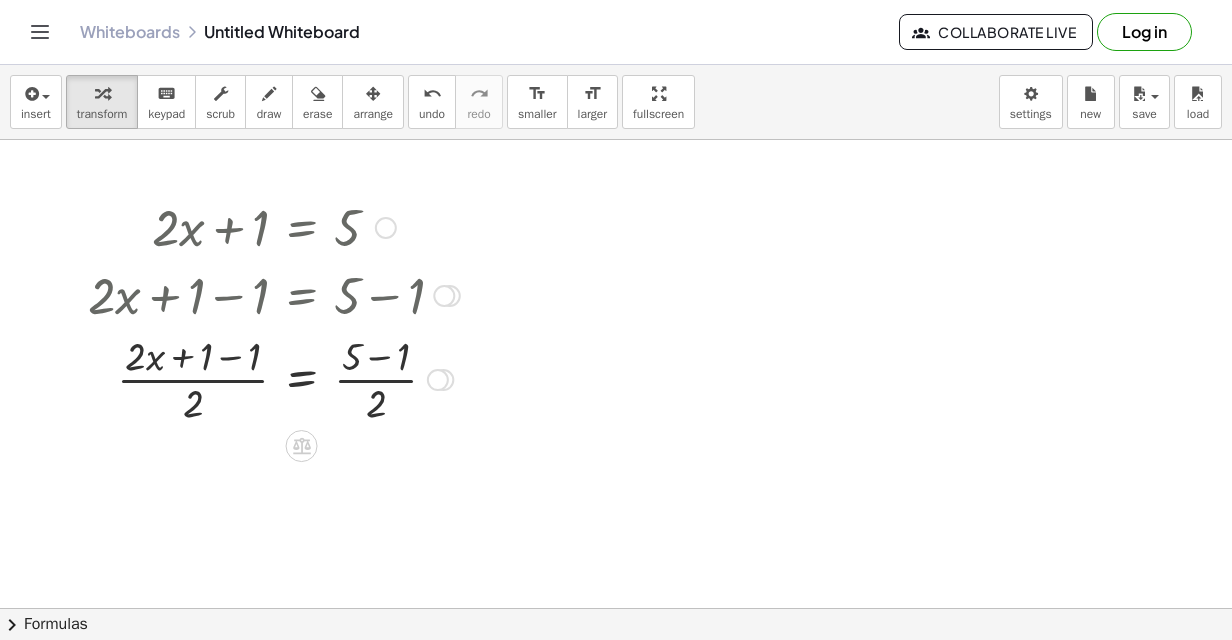 click 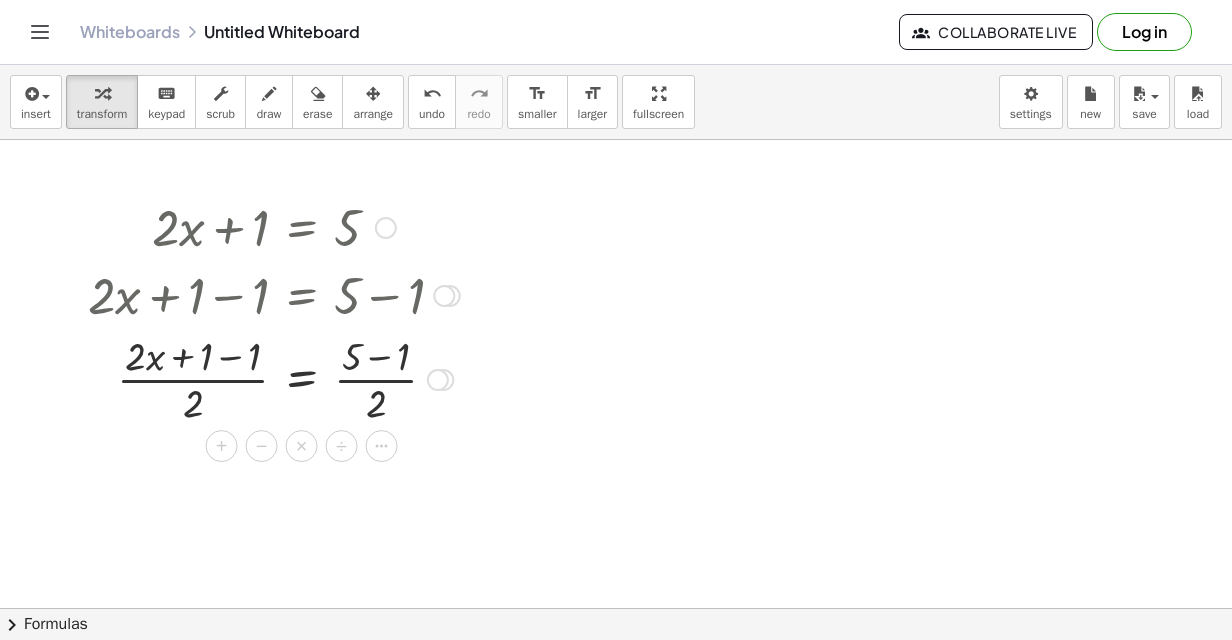 click 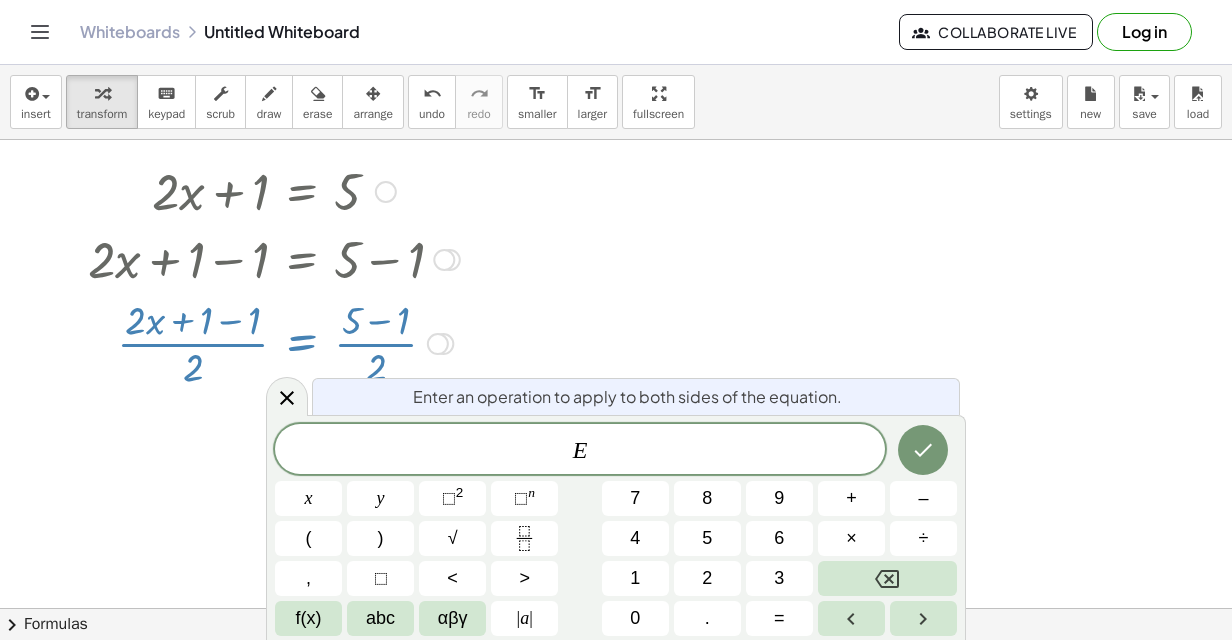 scroll, scrollTop: 36, scrollLeft: 0, axis: vertical 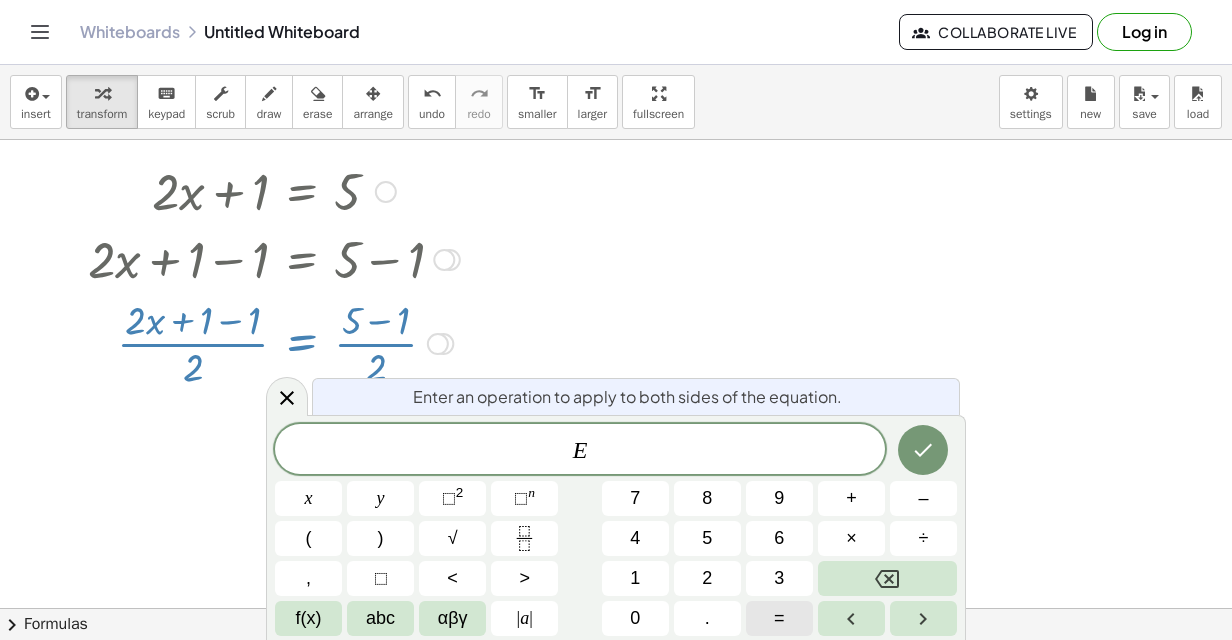 click on "=" at bounding box center (779, 618) 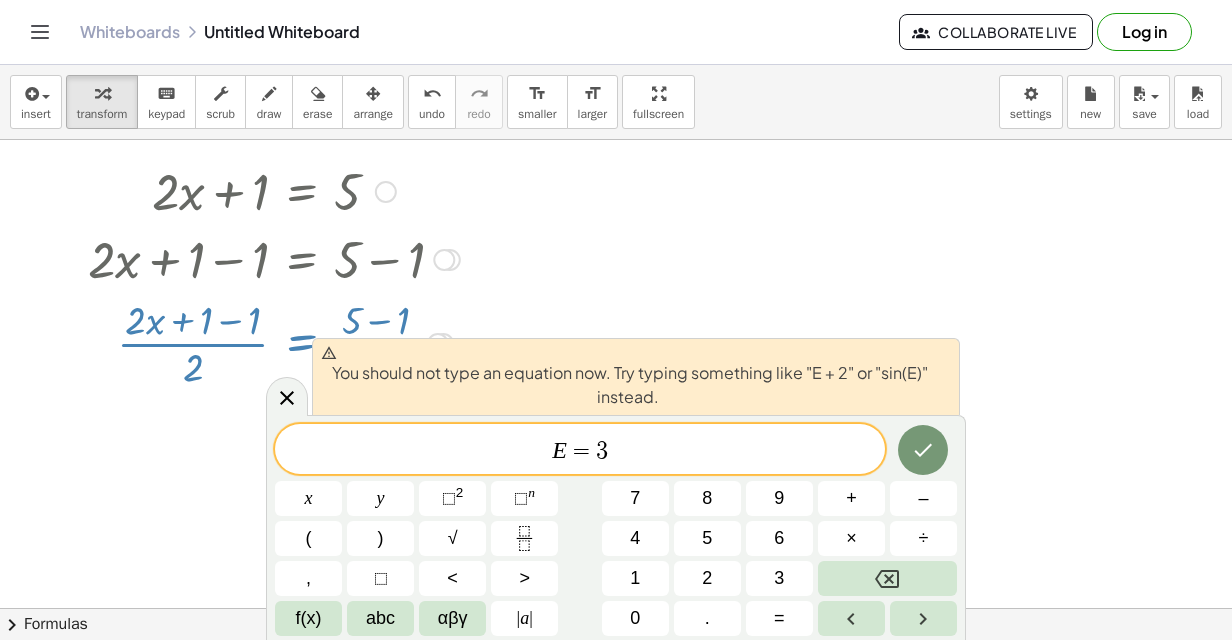 click on "E" at bounding box center [559, 450] 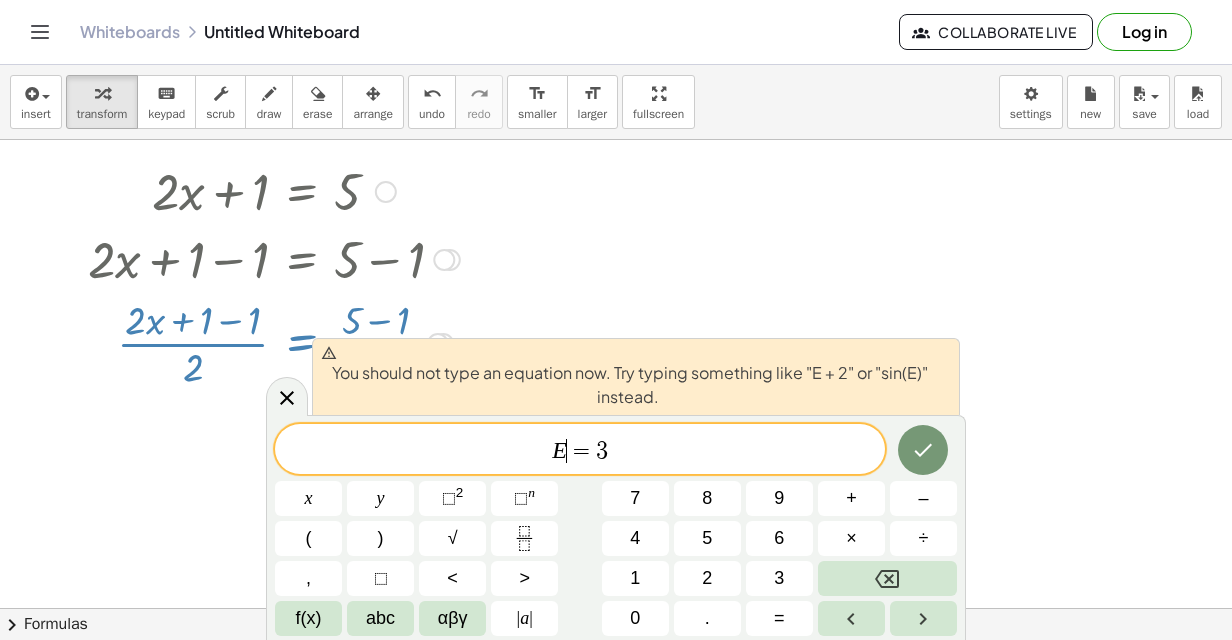 click on "E" at bounding box center [559, 450] 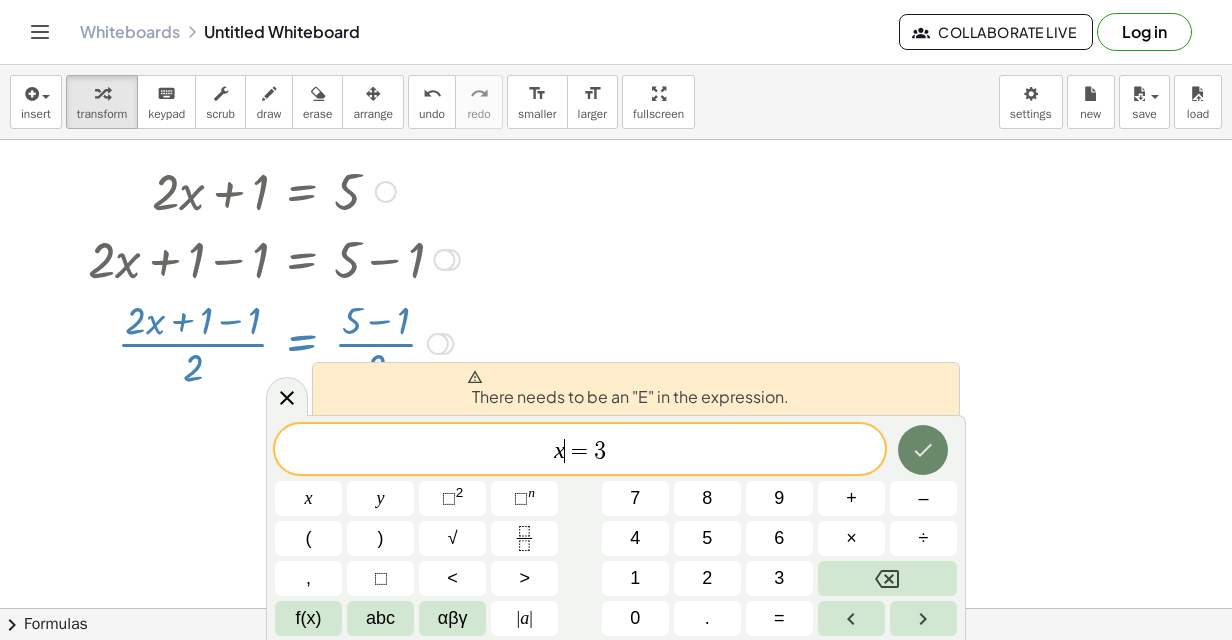 click 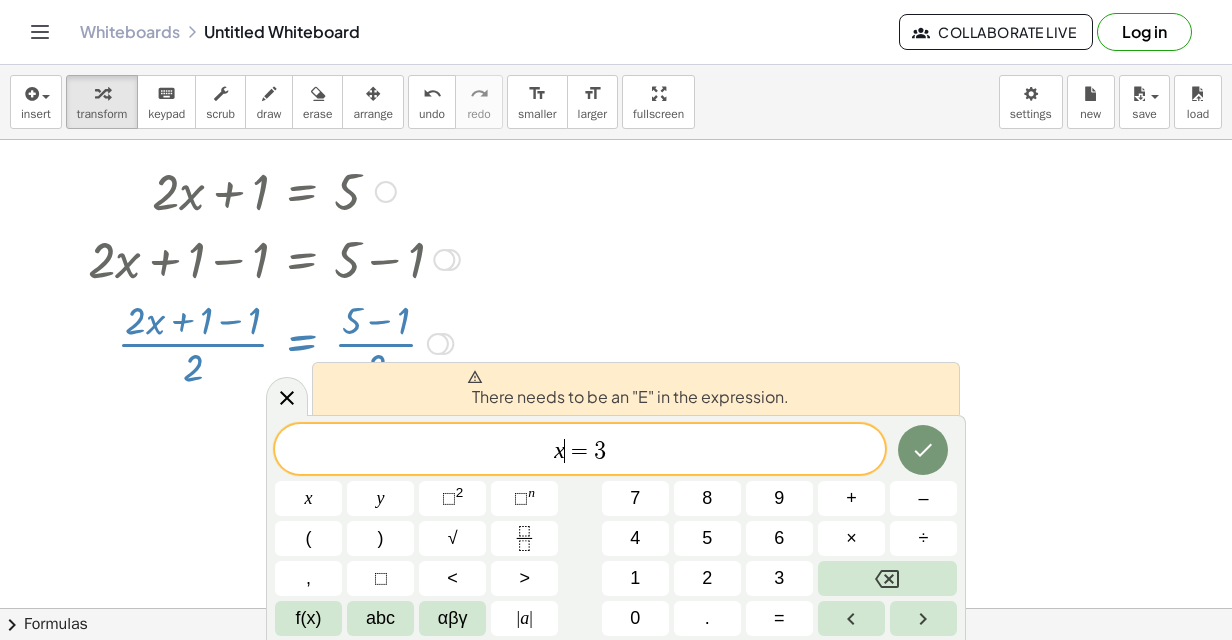 click at bounding box center [616, 573] 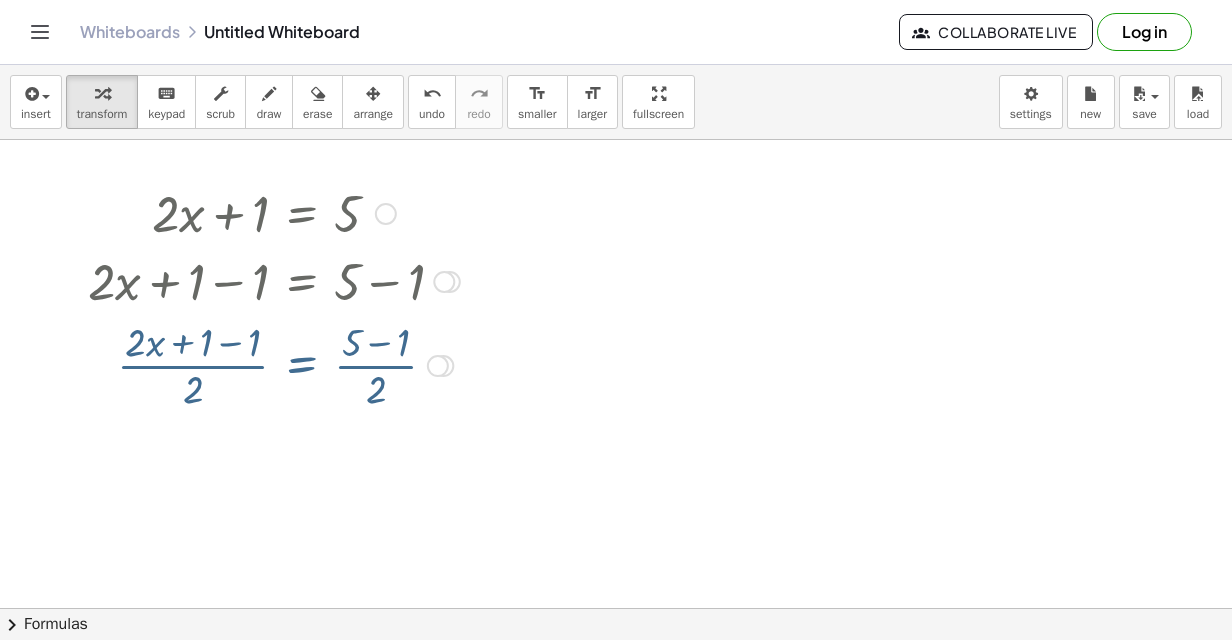scroll, scrollTop: 0, scrollLeft: 0, axis: both 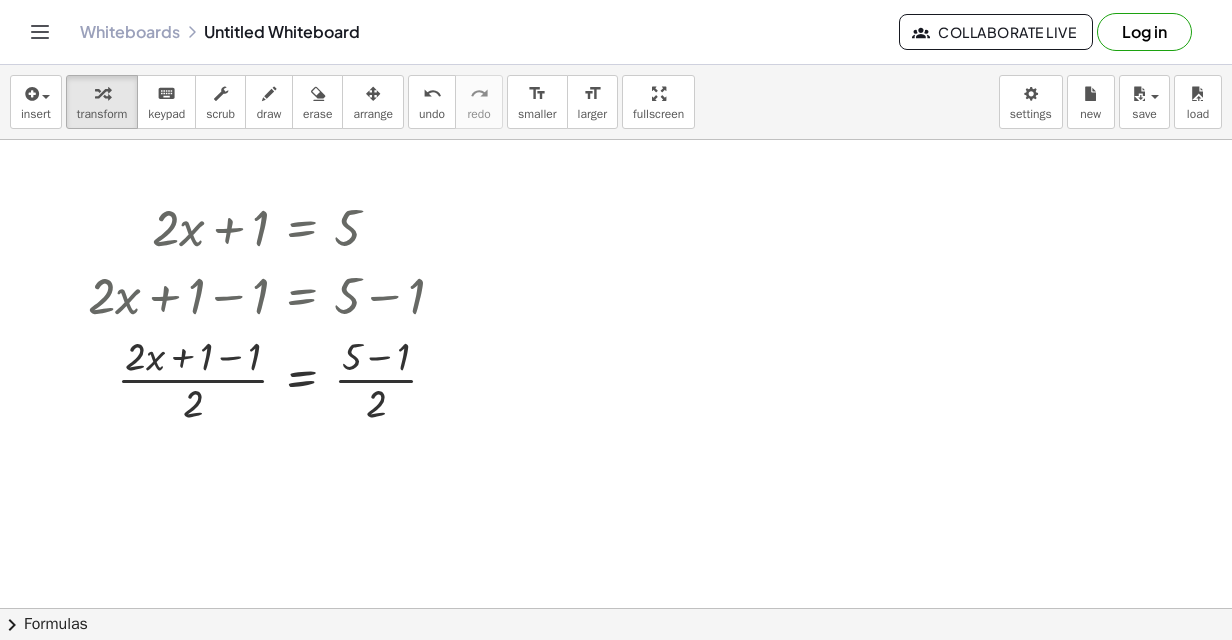 click at bounding box center (616, 609) 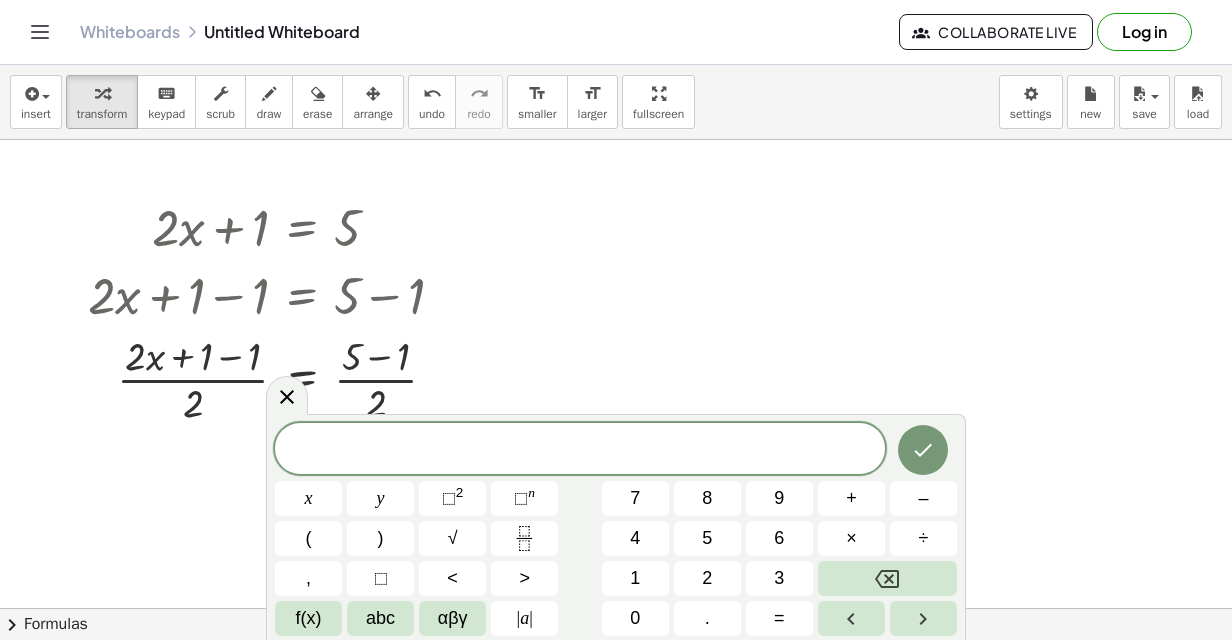 click 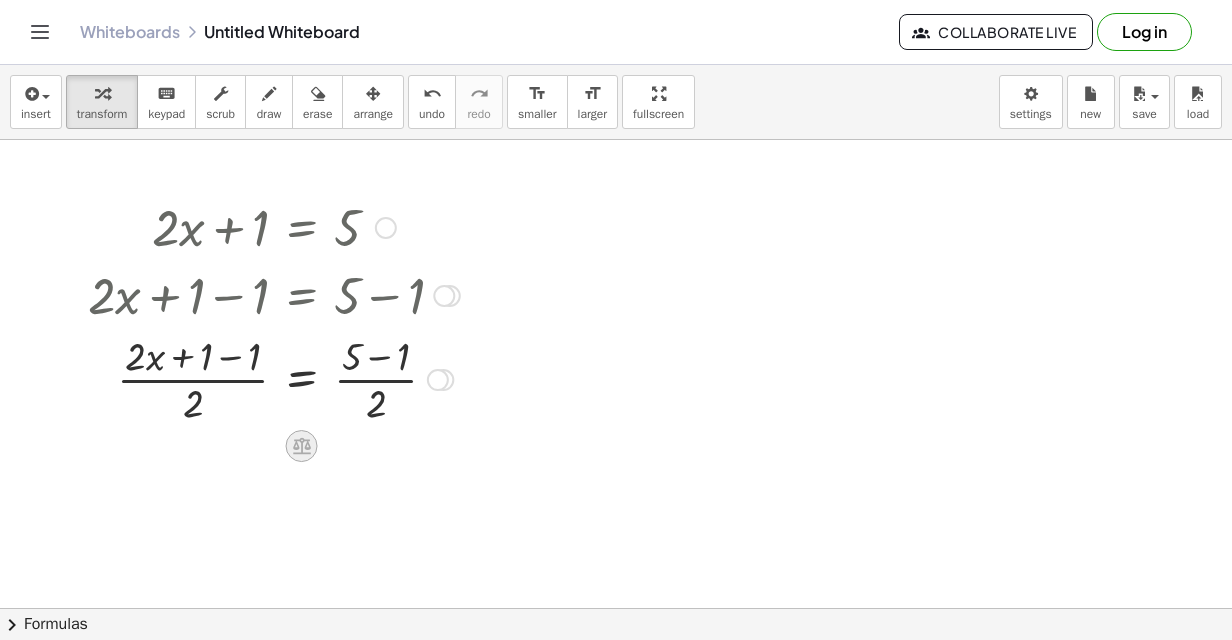 click 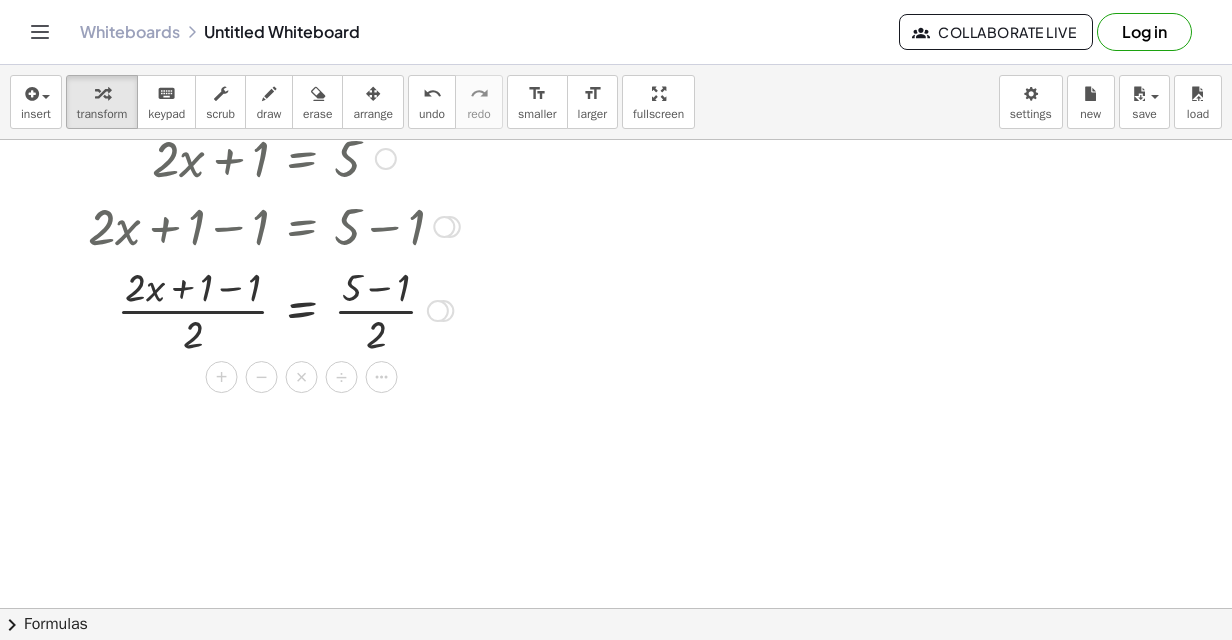 scroll, scrollTop: 0, scrollLeft: 0, axis: both 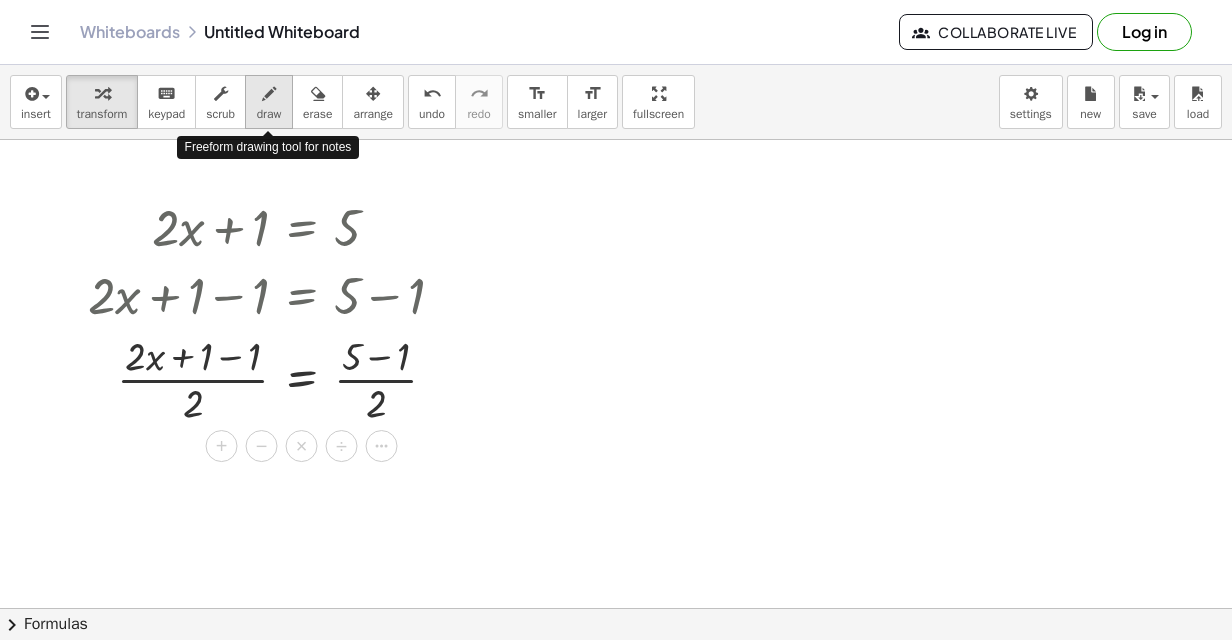 click at bounding box center (269, 94) 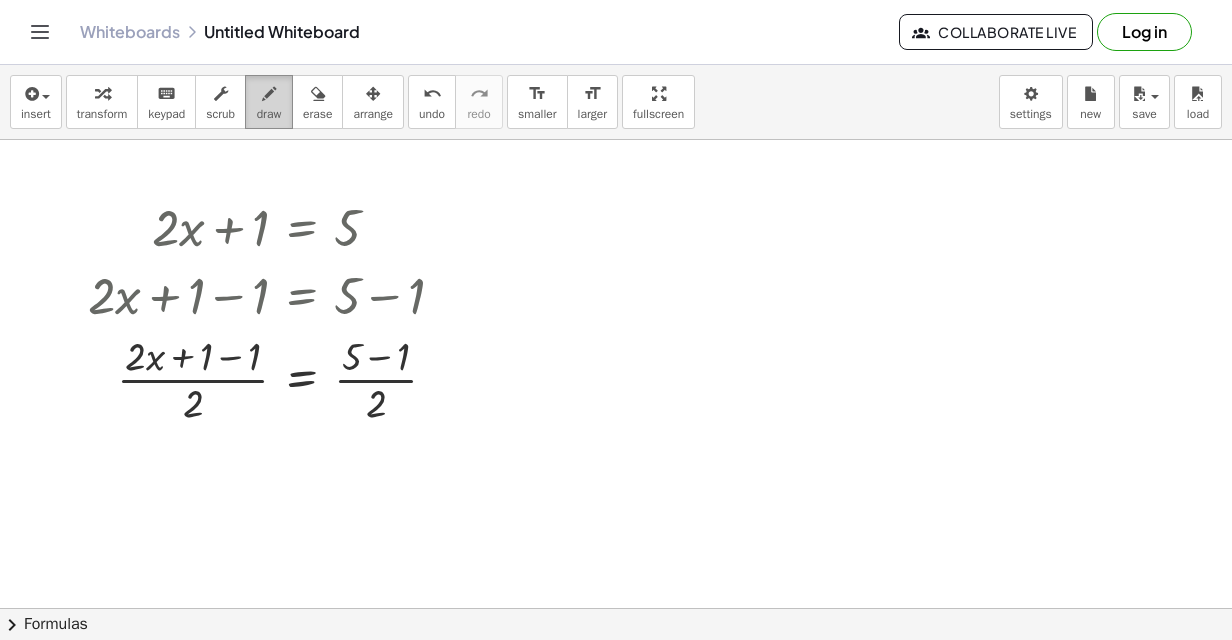 click on "draw" at bounding box center [269, 114] 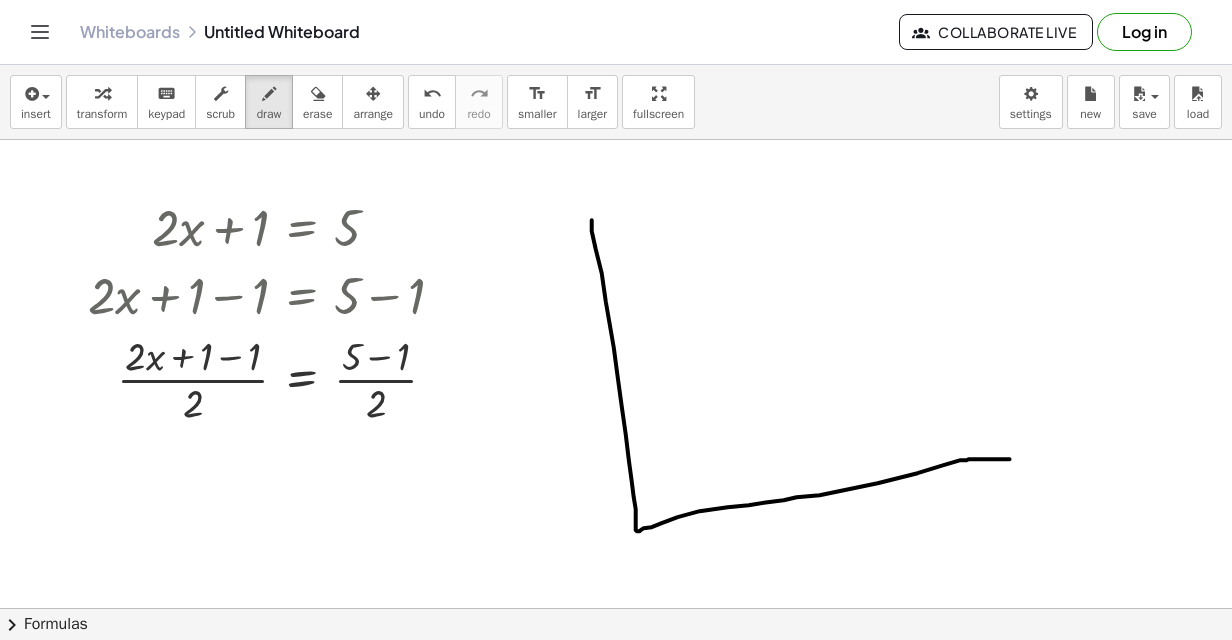 drag, startPoint x: 592, startPoint y: 219, endPoint x: 1010, endPoint y: 458, distance: 481.50287 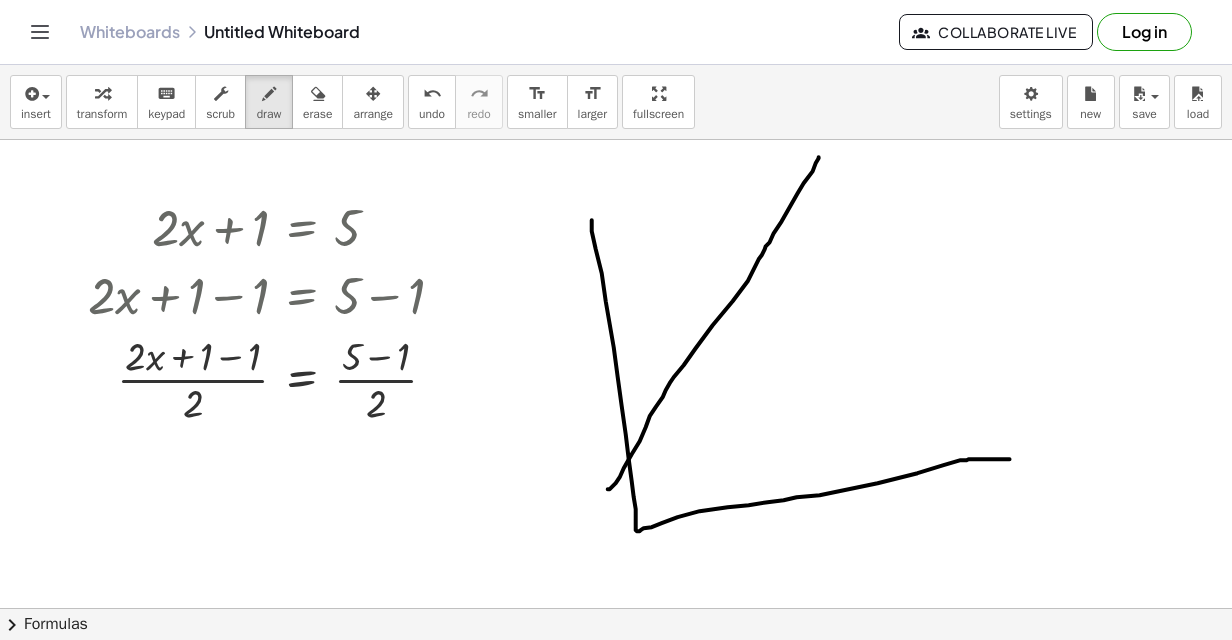 drag, startPoint x: 608, startPoint y: 488, endPoint x: 819, endPoint y: 156, distance: 393.3764 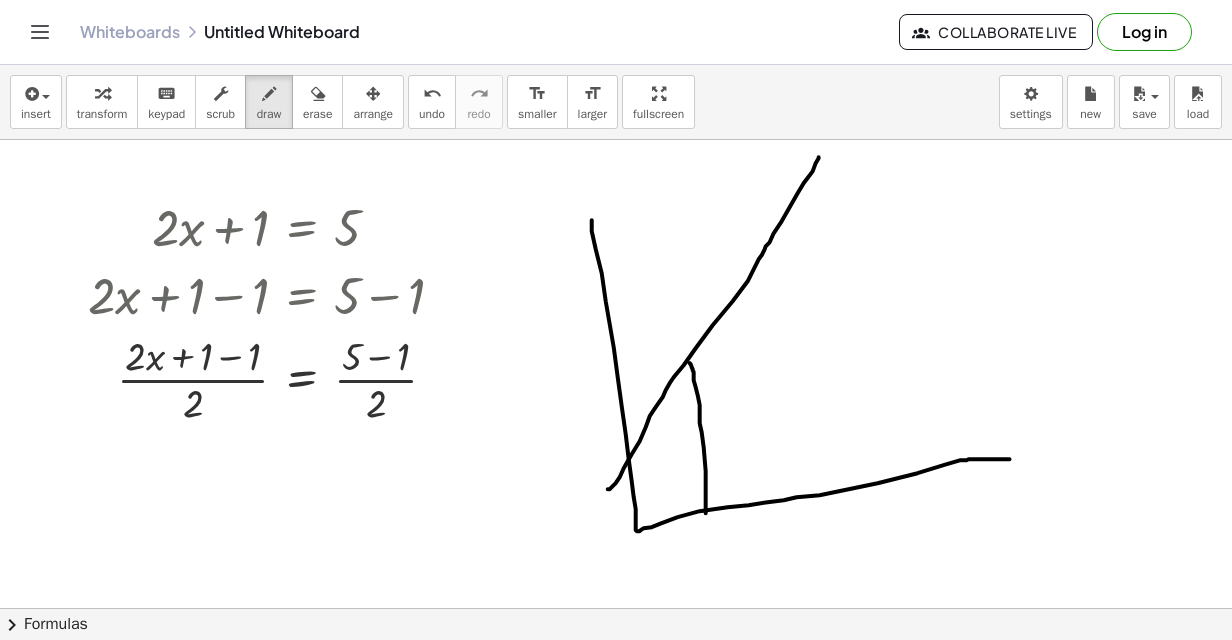 drag, startPoint x: 706, startPoint y: 512, endPoint x: 690, endPoint y: 362, distance: 150.85092 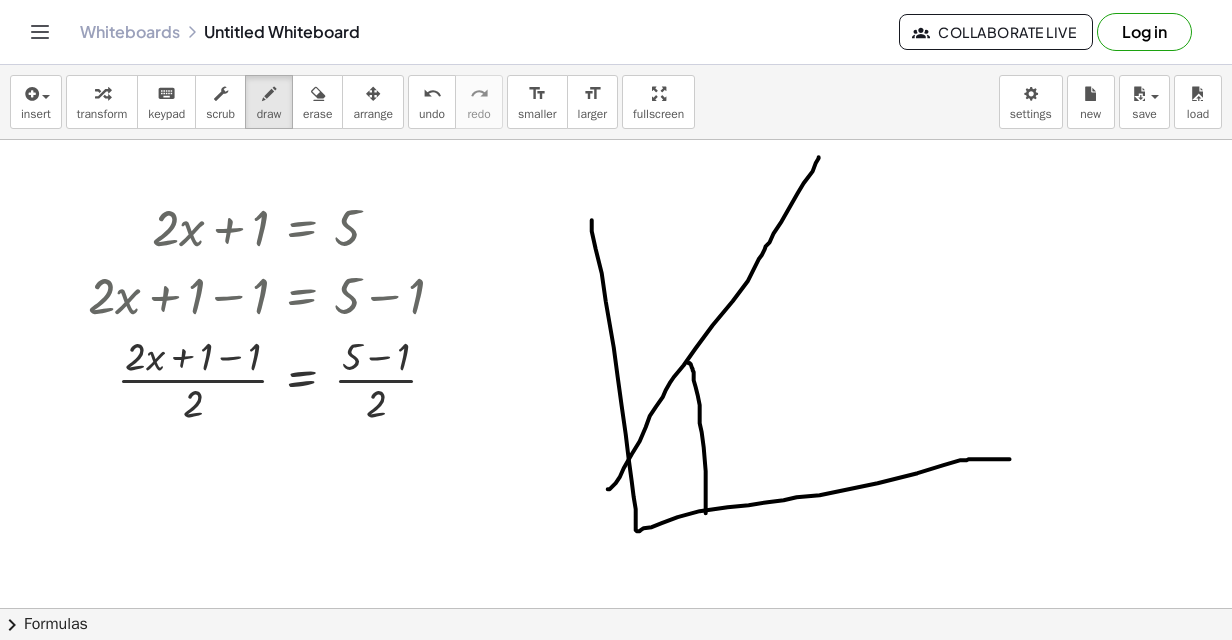 click at bounding box center [616, 609] 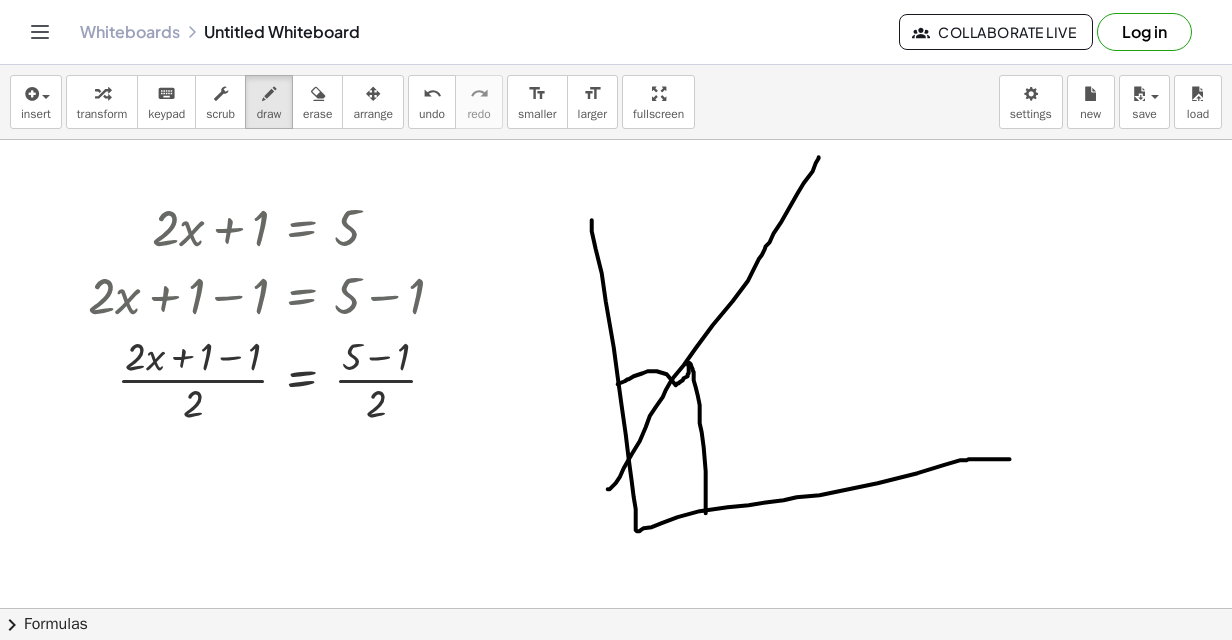 drag, startPoint x: 689, startPoint y: 362, endPoint x: 618, endPoint y: 383, distance: 74.04053 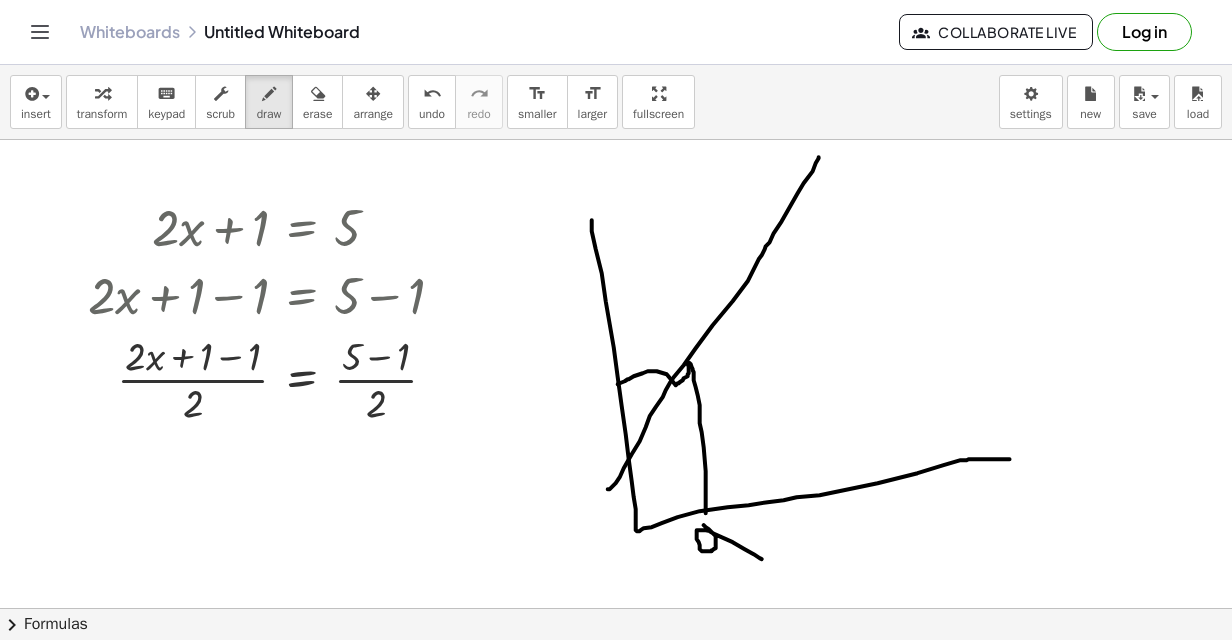 drag, startPoint x: 704, startPoint y: 524, endPoint x: 762, endPoint y: 558, distance: 67.23094 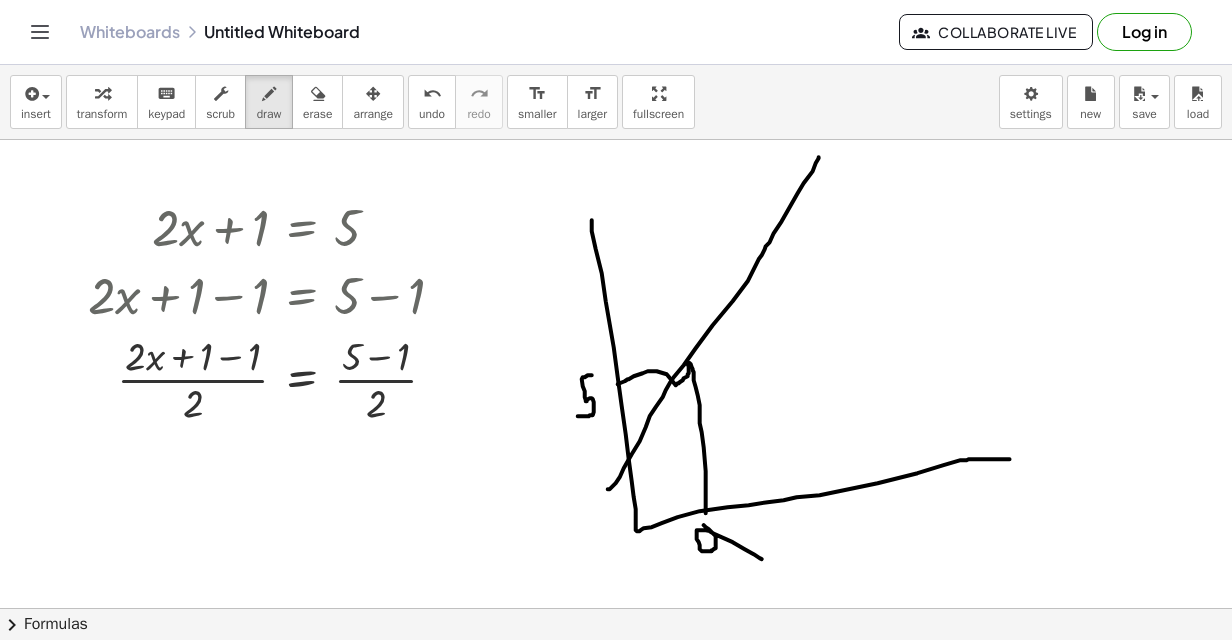 drag, startPoint x: 591, startPoint y: 374, endPoint x: 578, endPoint y: 415, distance: 43.011627 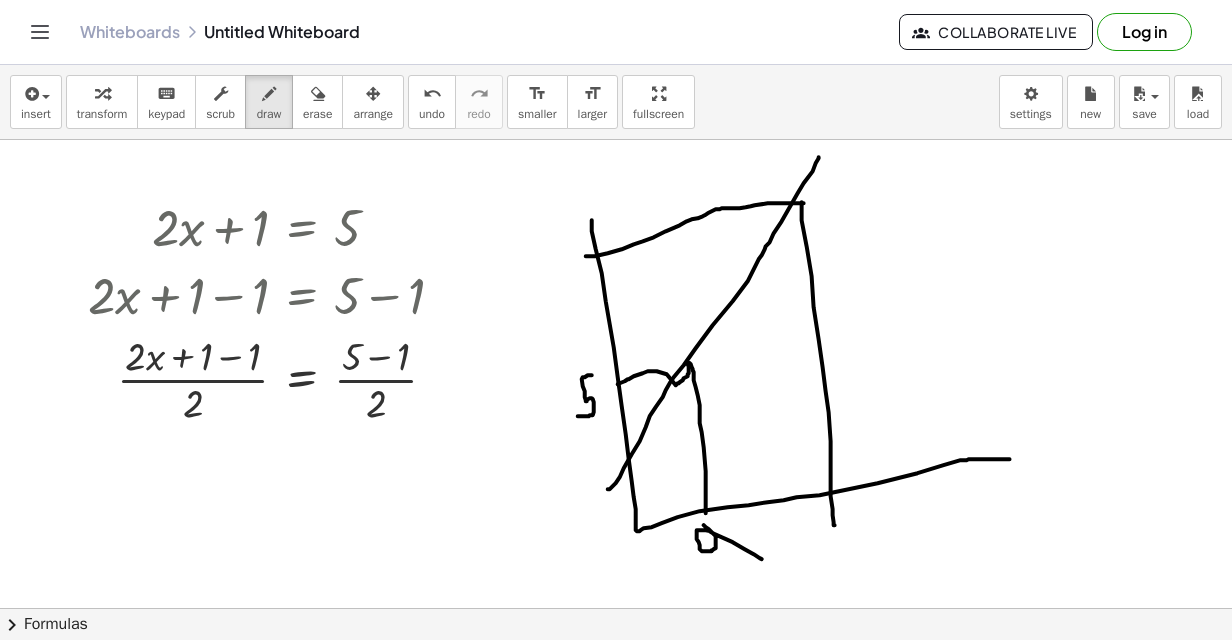 drag, startPoint x: 586, startPoint y: 255, endPoint x: 867, endPoint y: 480, distance: 359.98056 